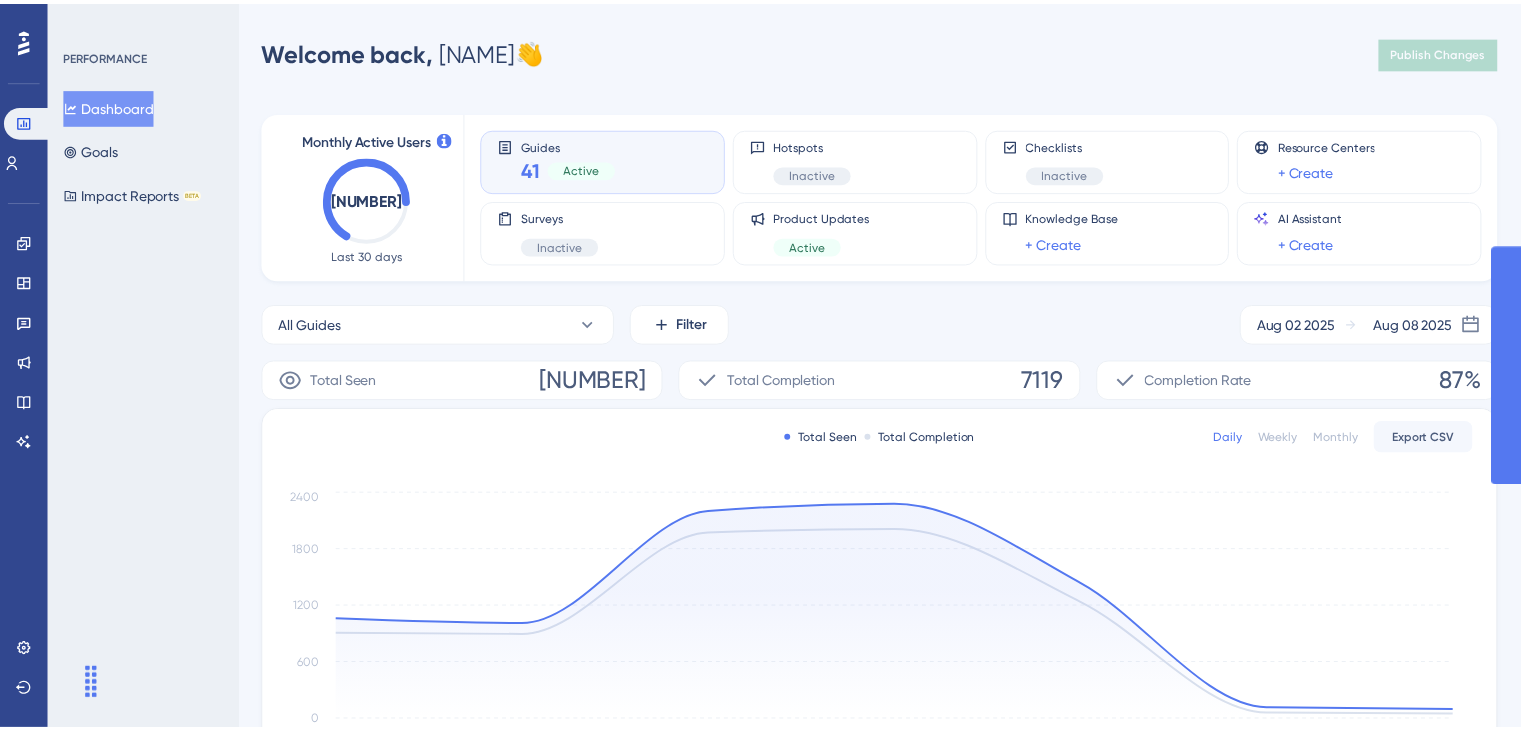 scroll, scrollTop: 0, scrollLeft: 0, axis: both 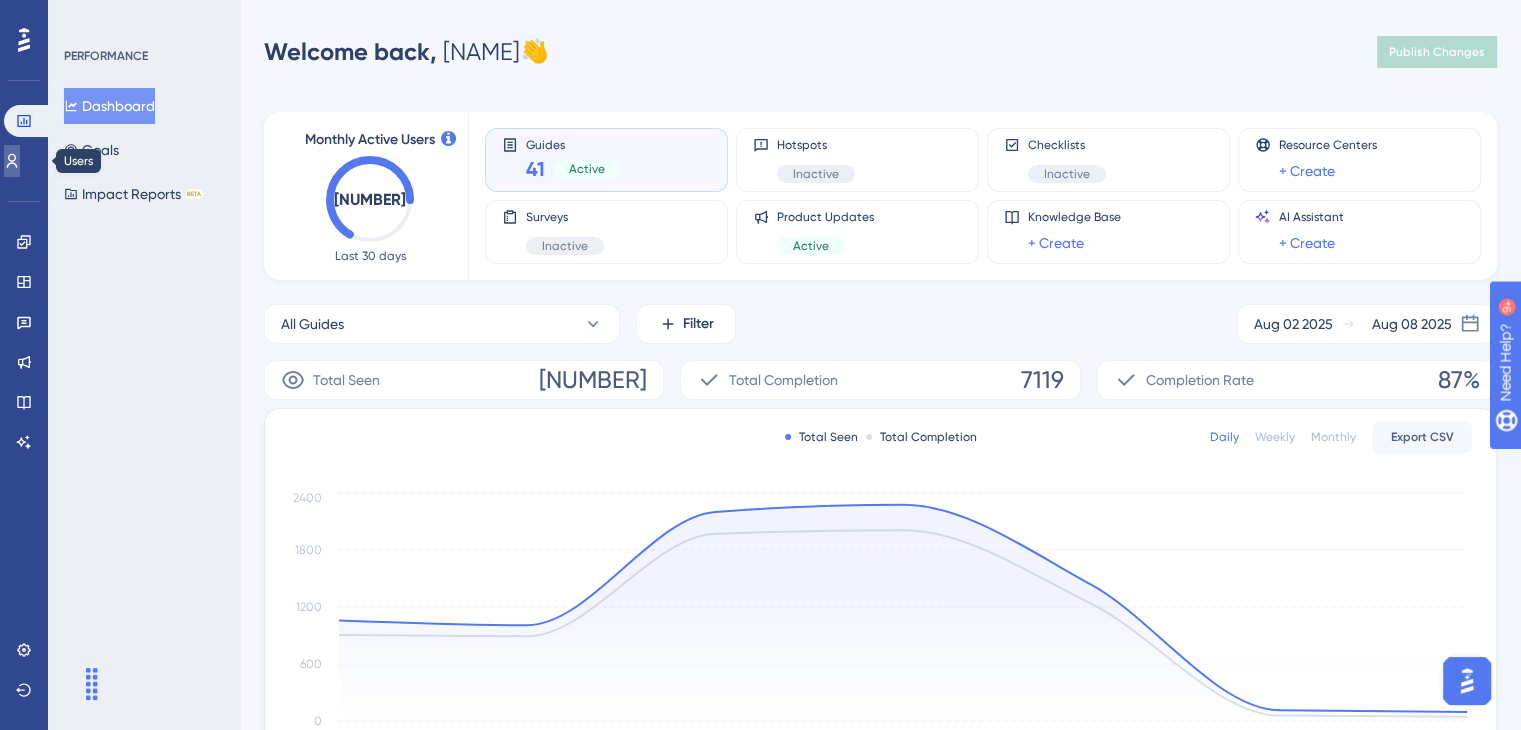 click at bounding box center (12, 161) 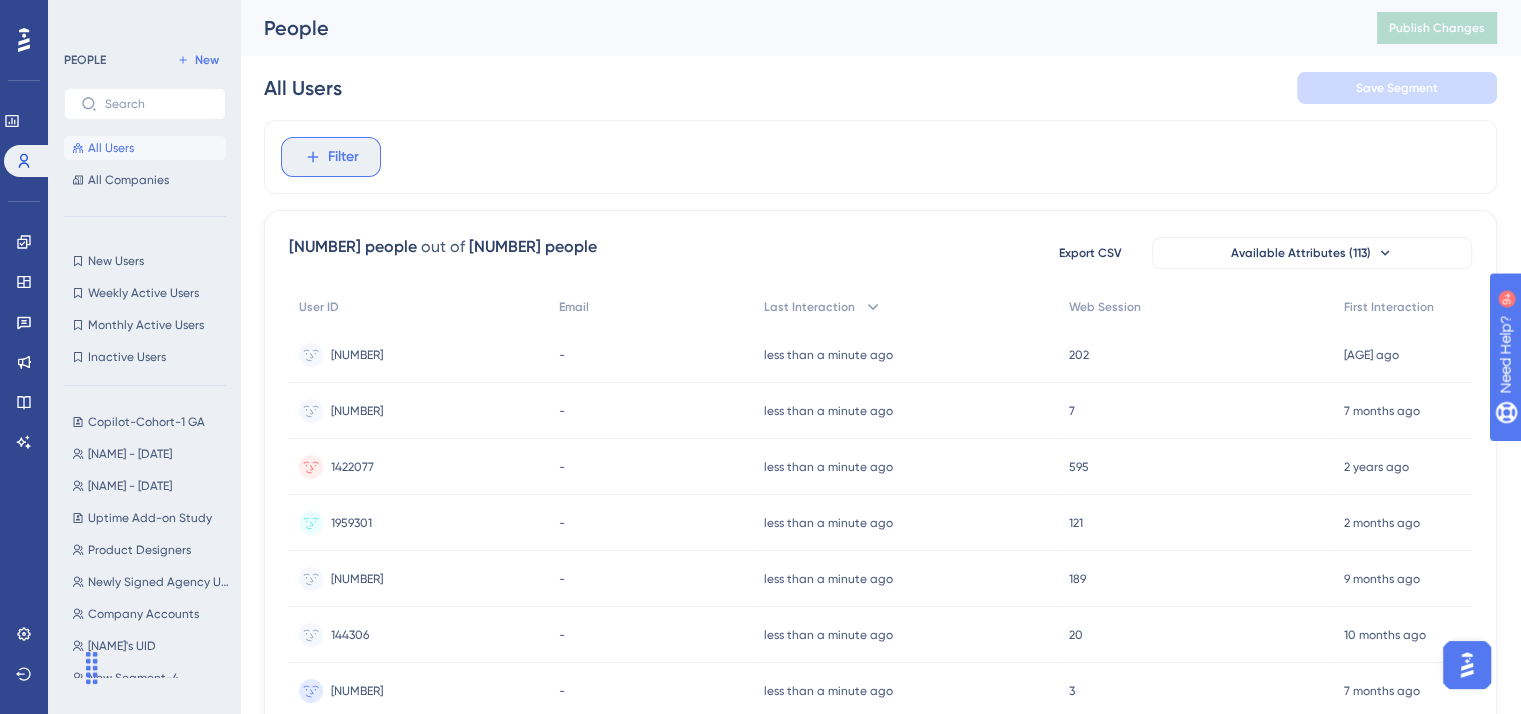 click on "Filter" at bounding box center (343, 157) 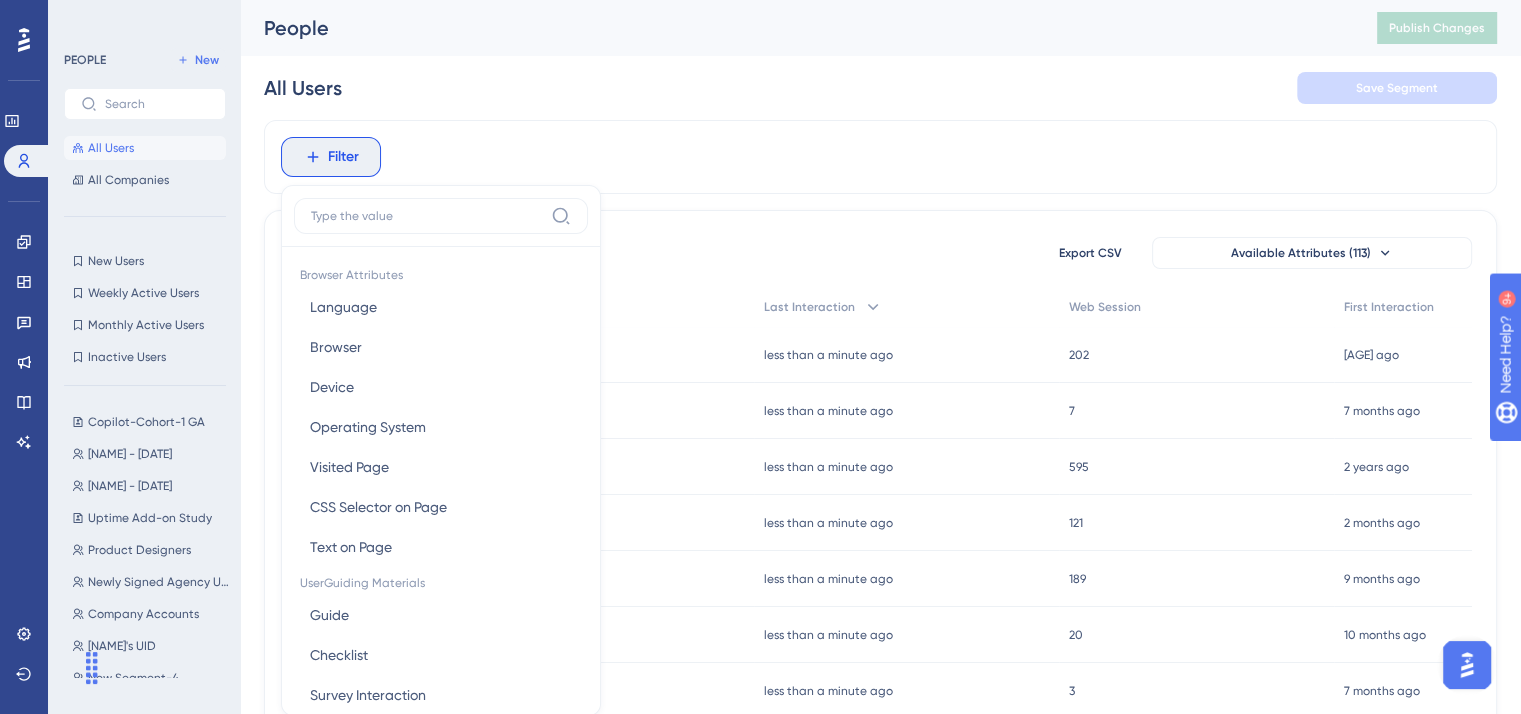 scroll, scrollTop: 93, scrollLeft: 0, axis: vertical 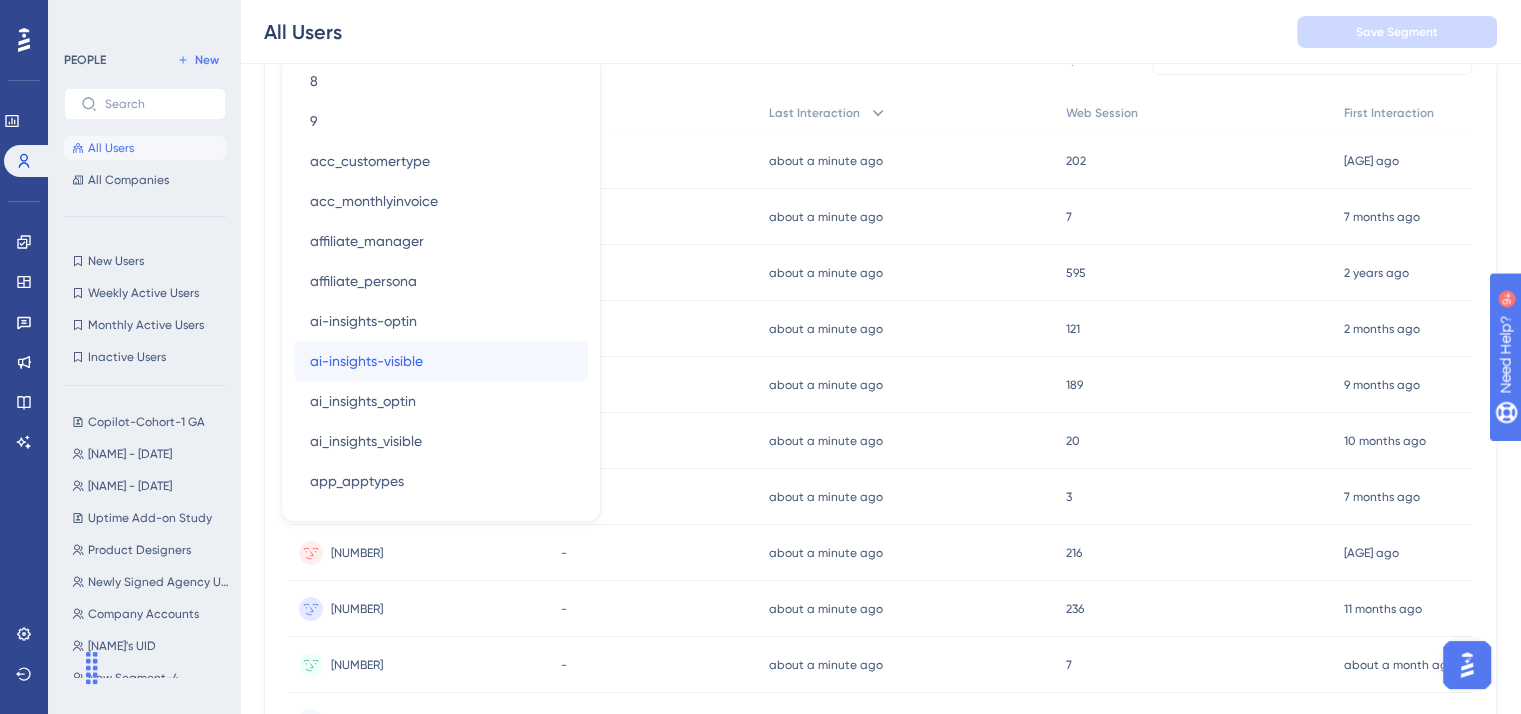 click on "ai-insights-visible ai-insights-visible" at bounding box center (441, 361) 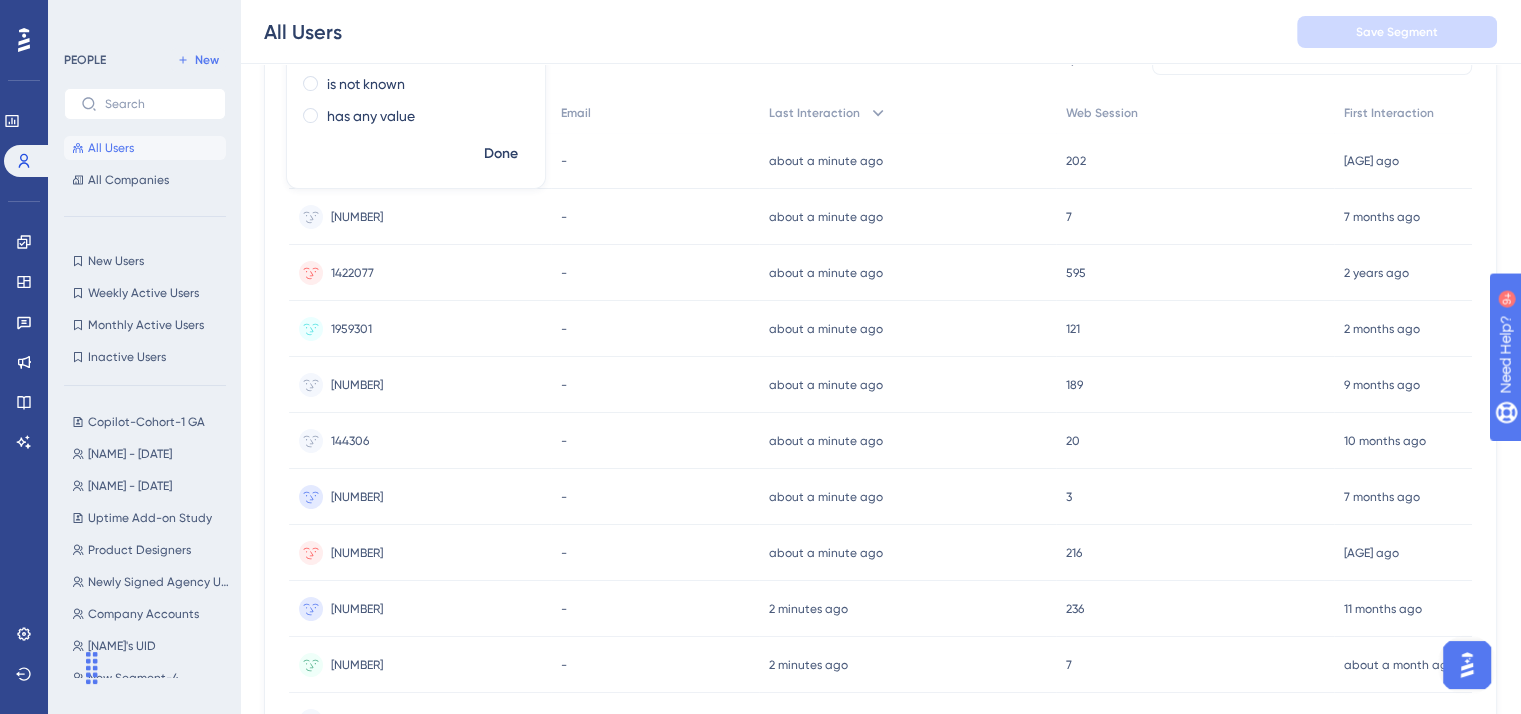 scroll, scrollTop: 0, scrollLeft: 0, axis: both 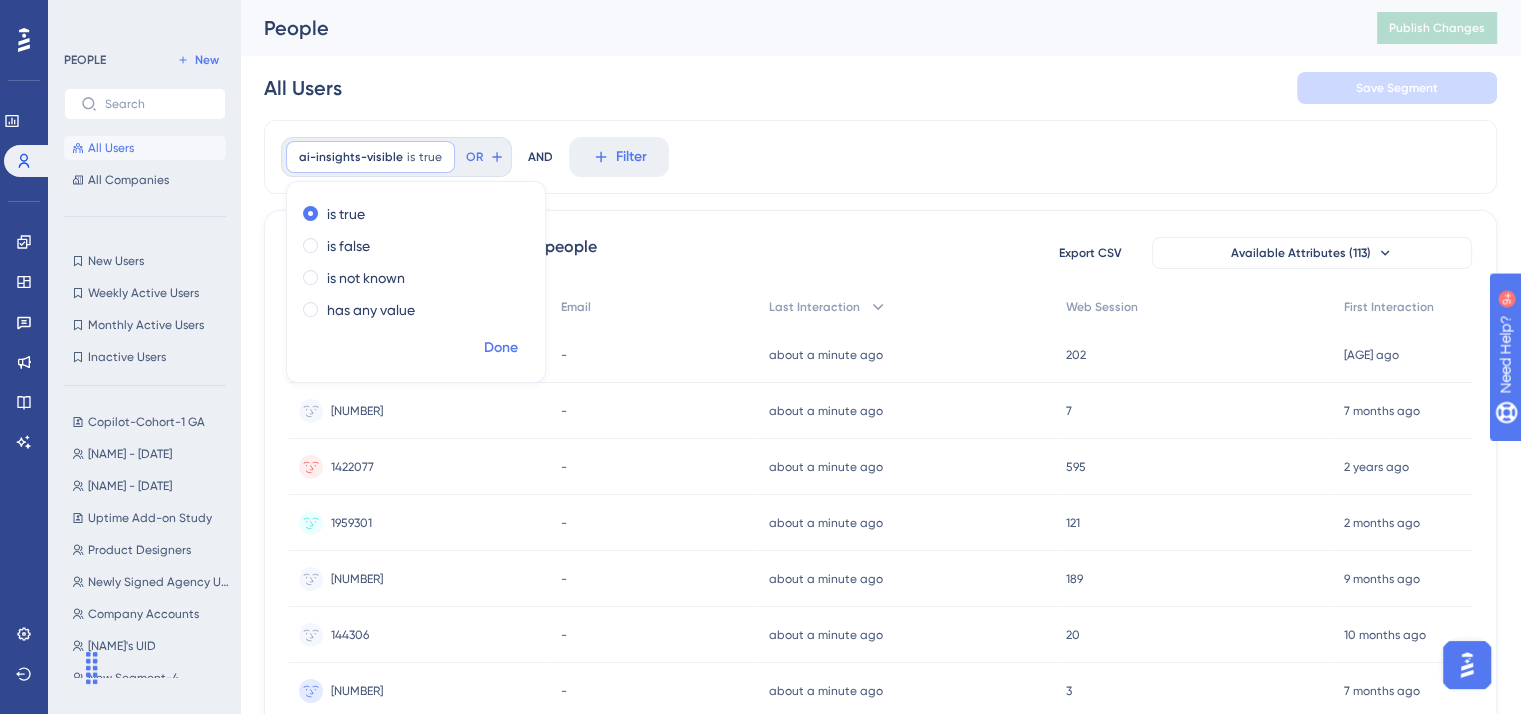 click on "Done" at bounding box center [501, 348] 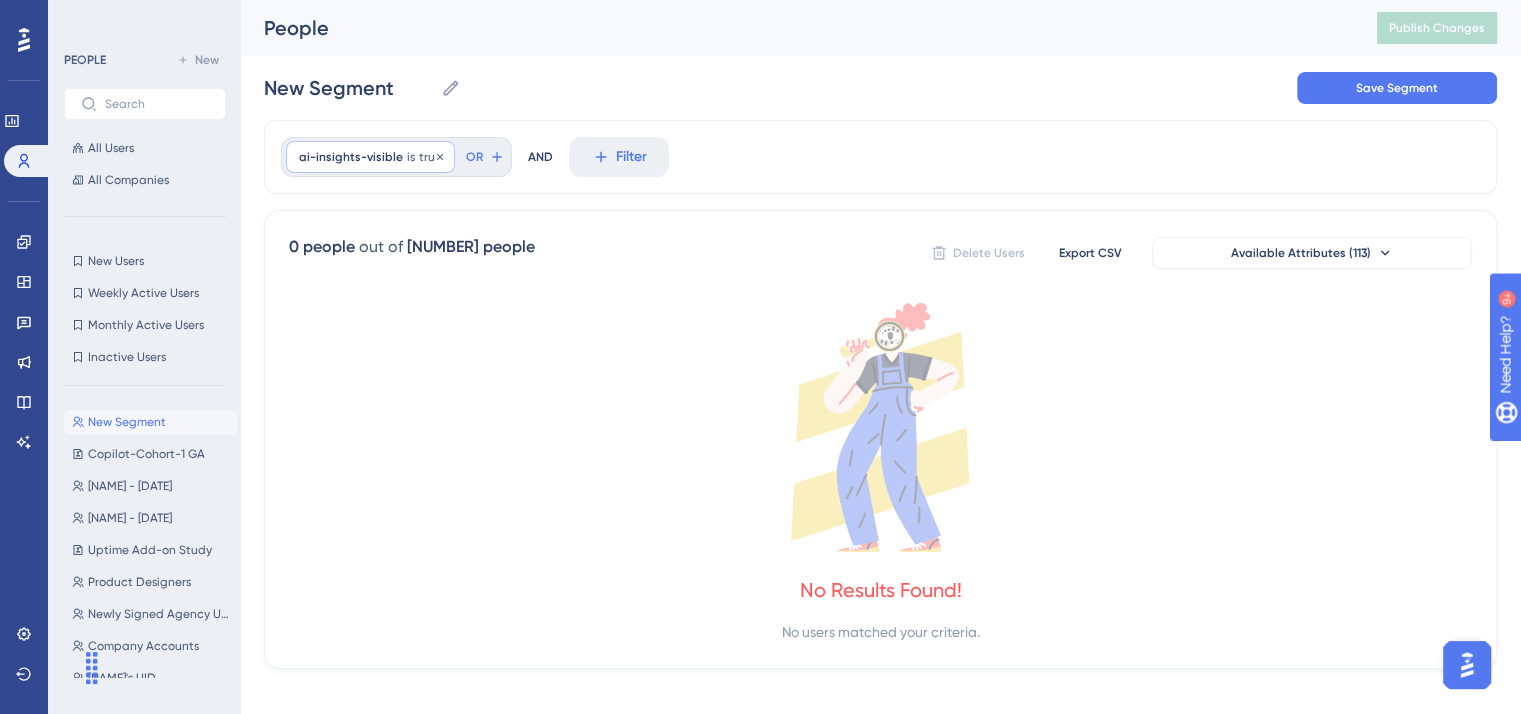 click on "ai-insights-visible" at bounding box center (351, 157) 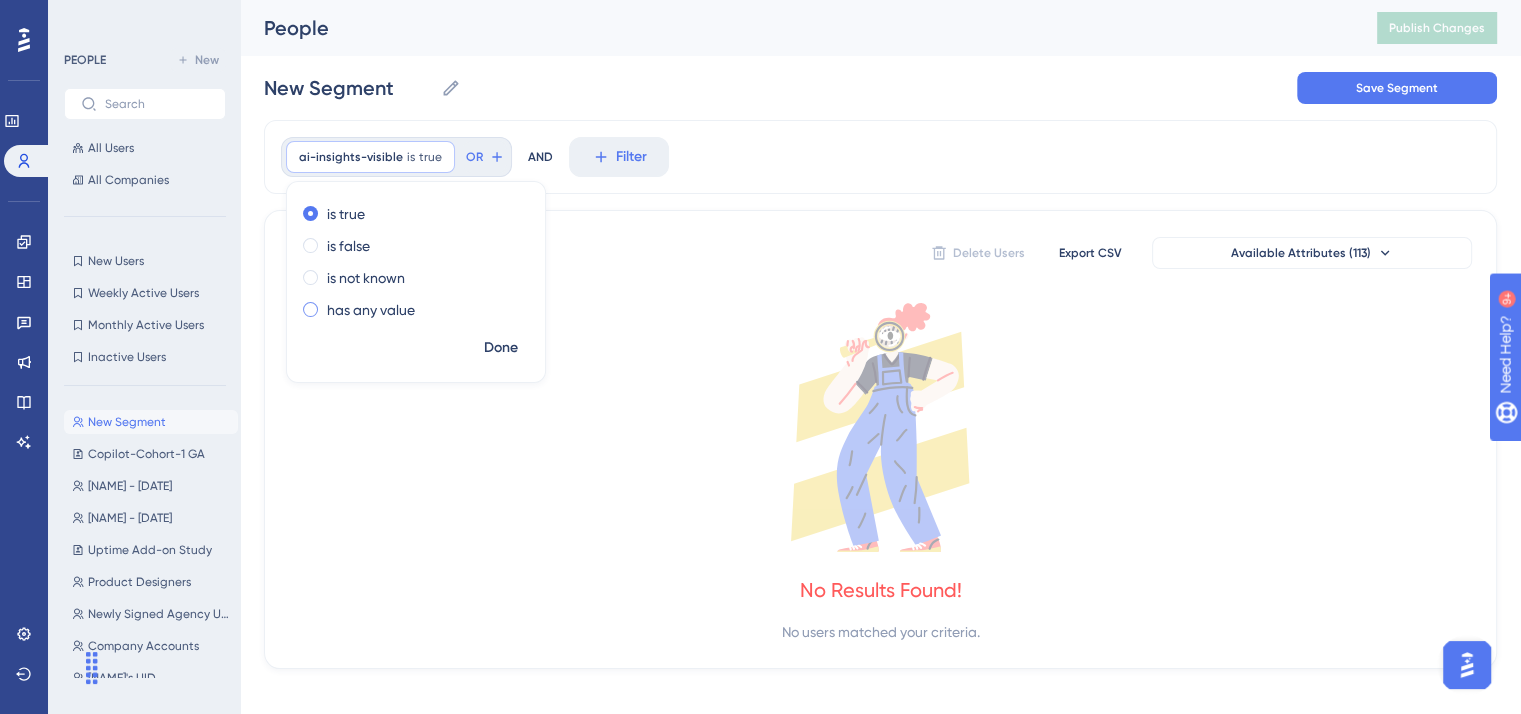 click on "has any value" at bounding box center [371, 310] 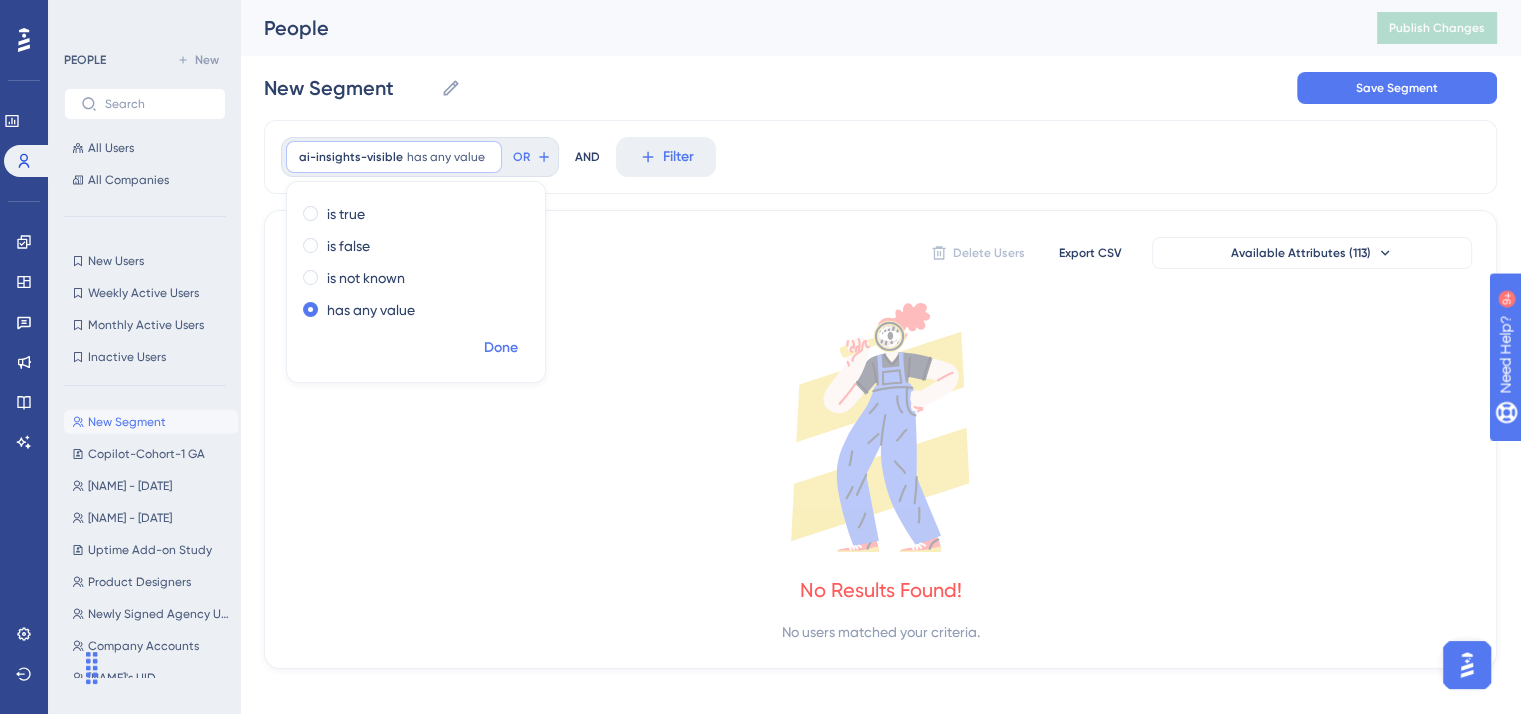 click on "Done" at bounding box center (501, 348) 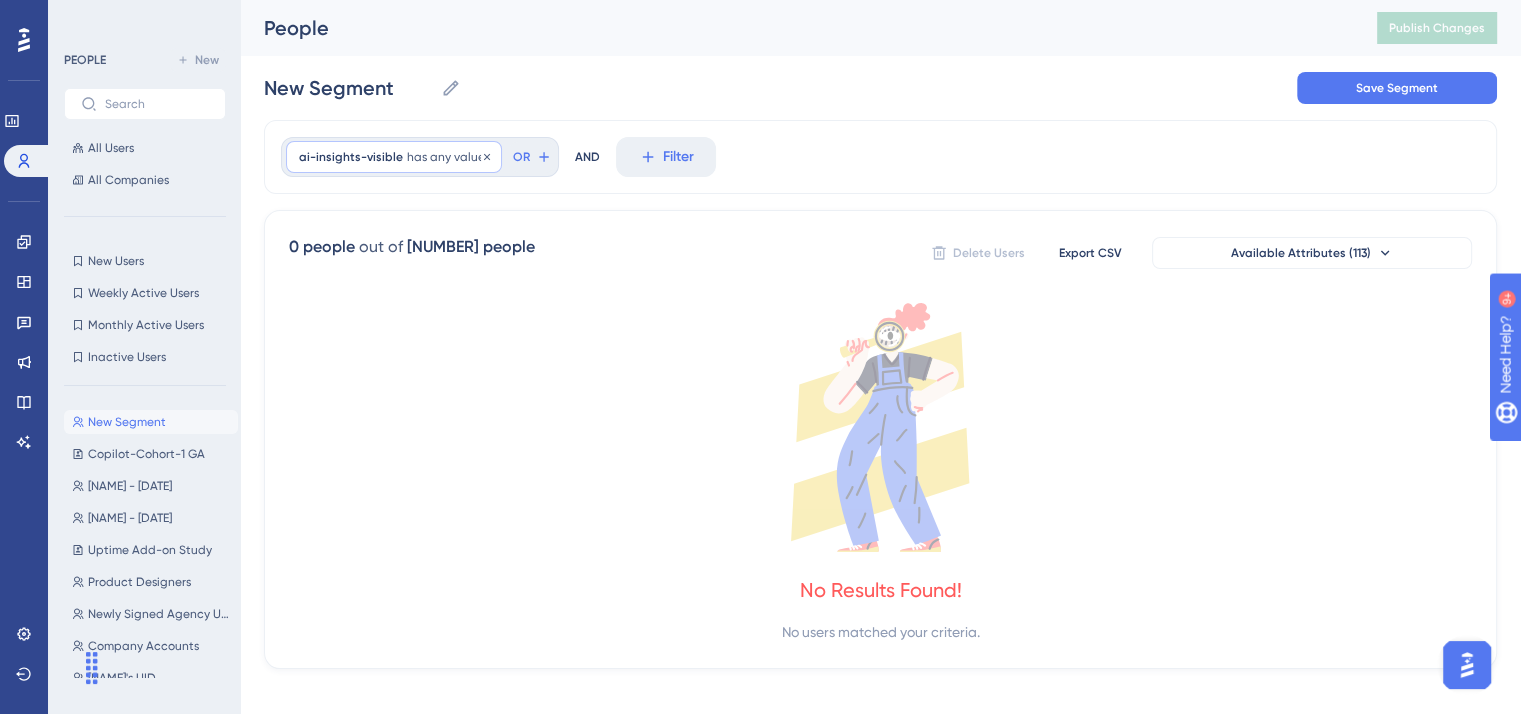 click on "has any value" at bounding box center [446, 157] 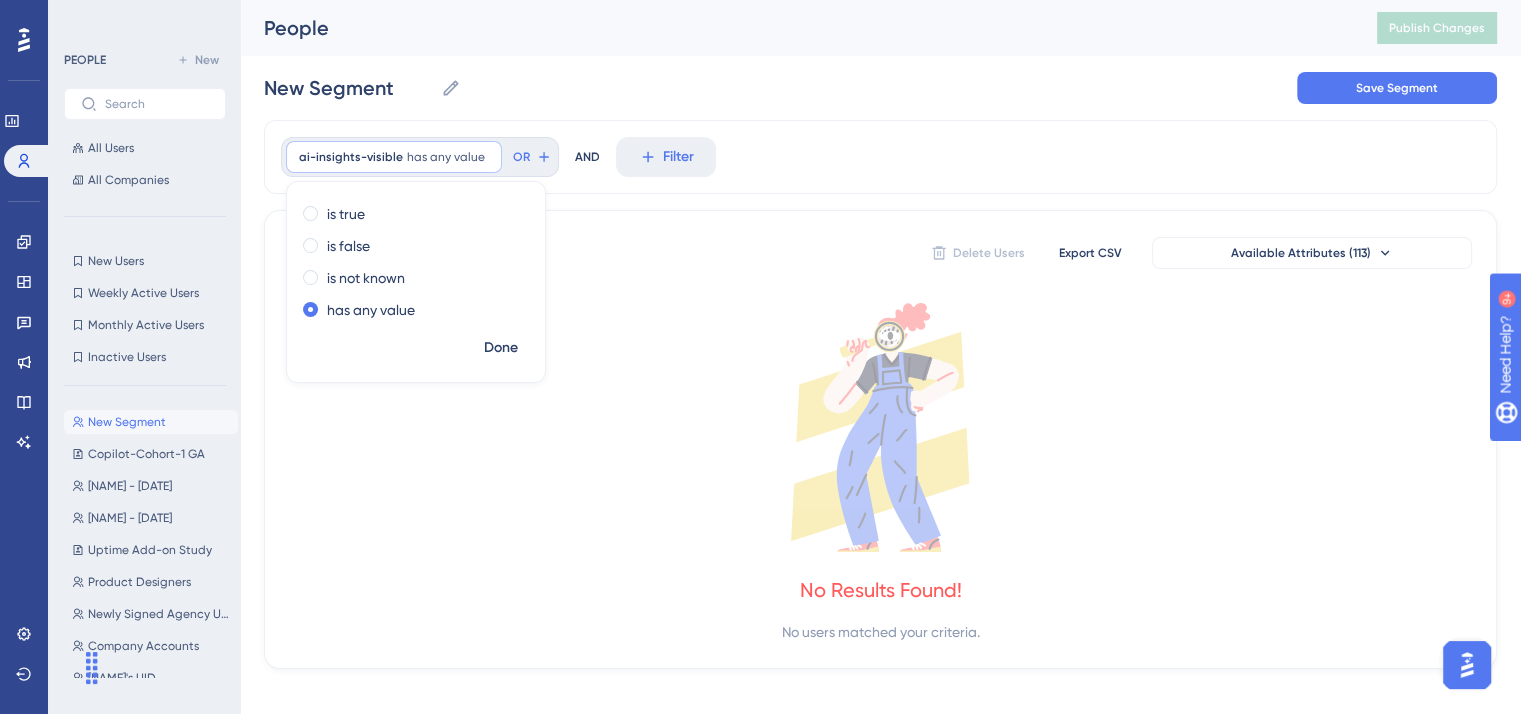 click 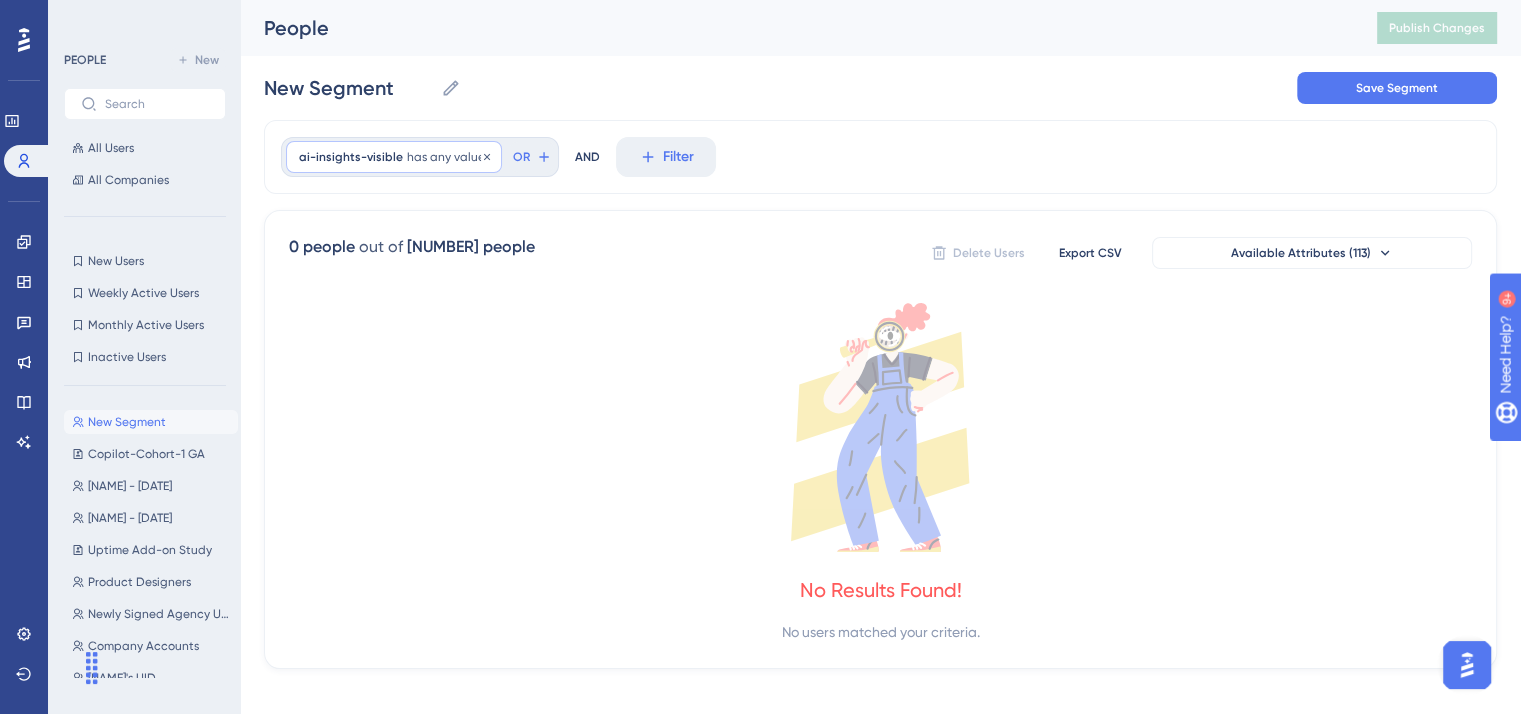 click on "ai-insights-visible" at bounding box center [351, 157] 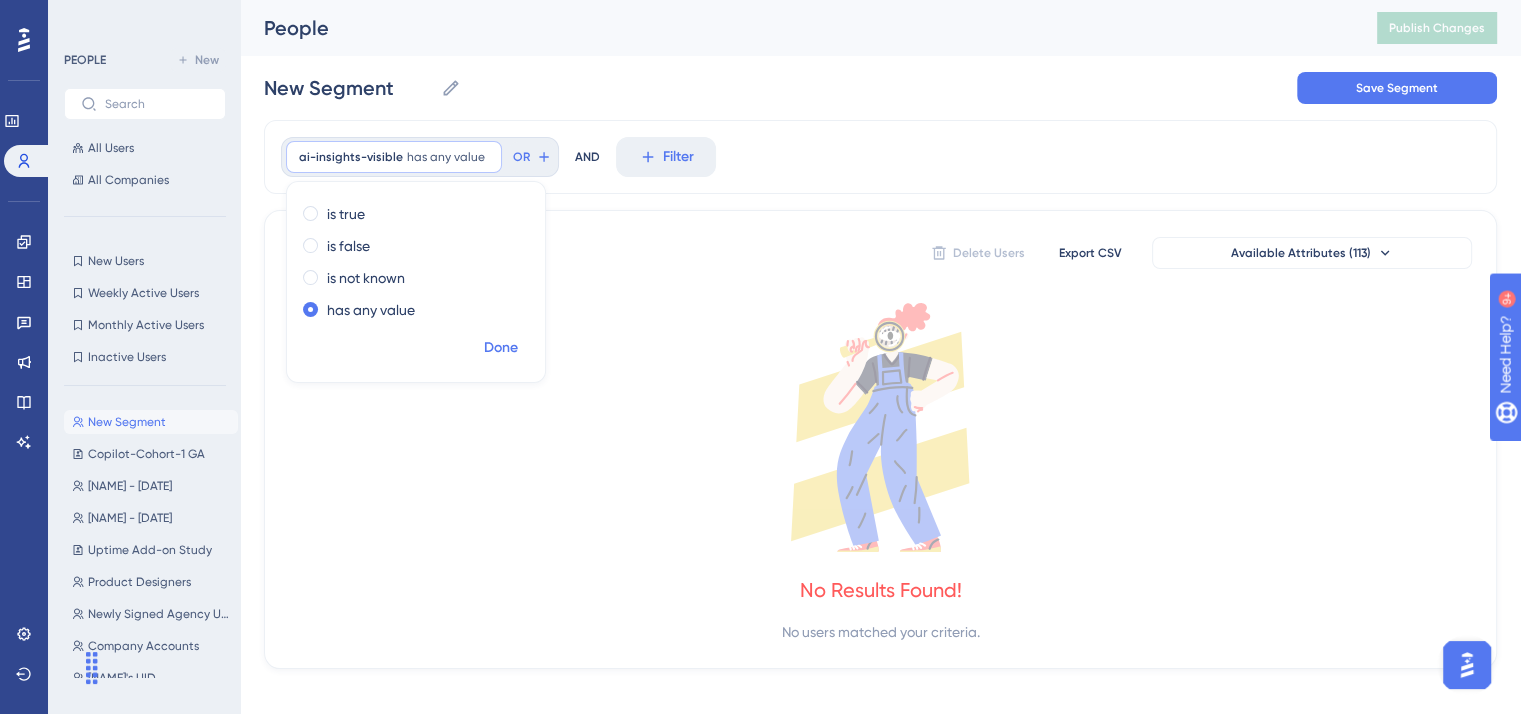 click on "Done" at bounding box center (501, 348) 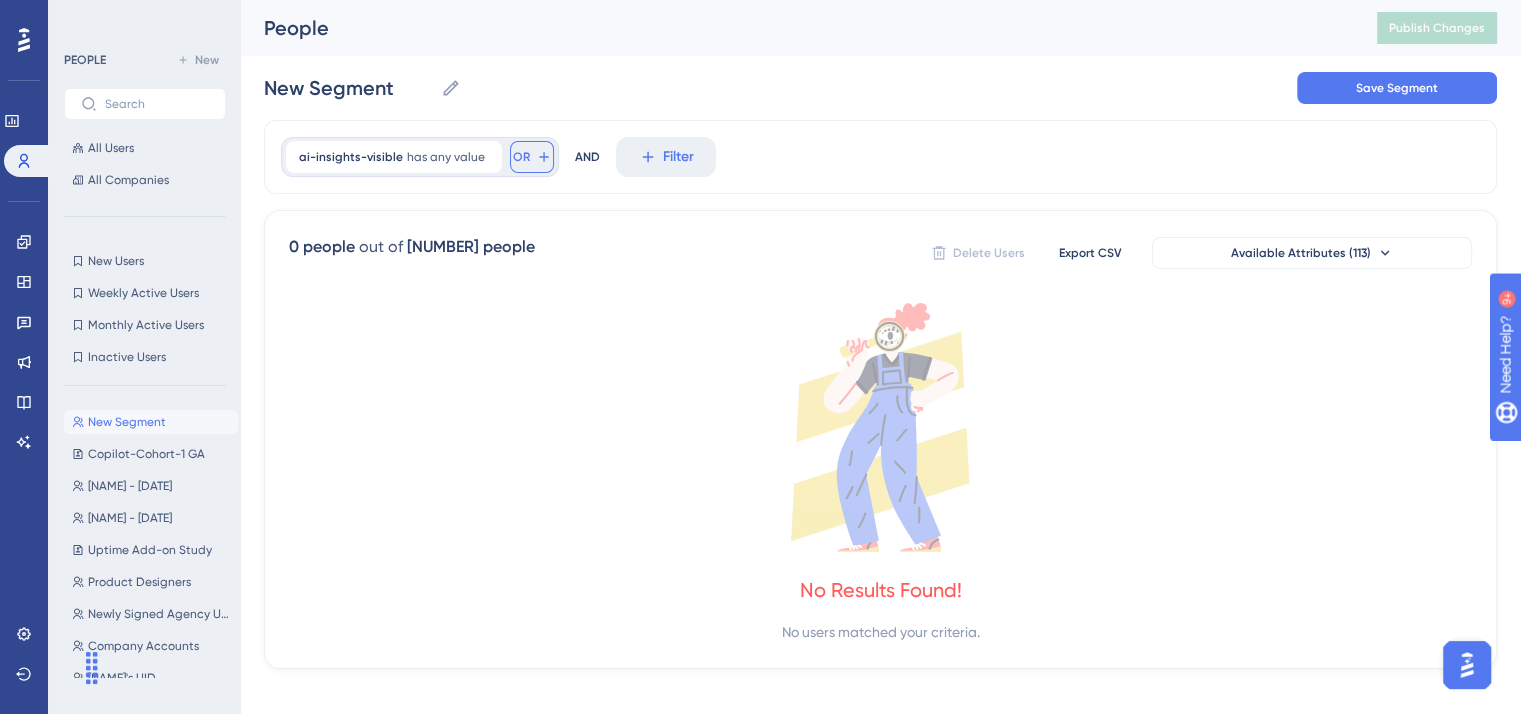 click on "OR" at bounding box center [521, 157] 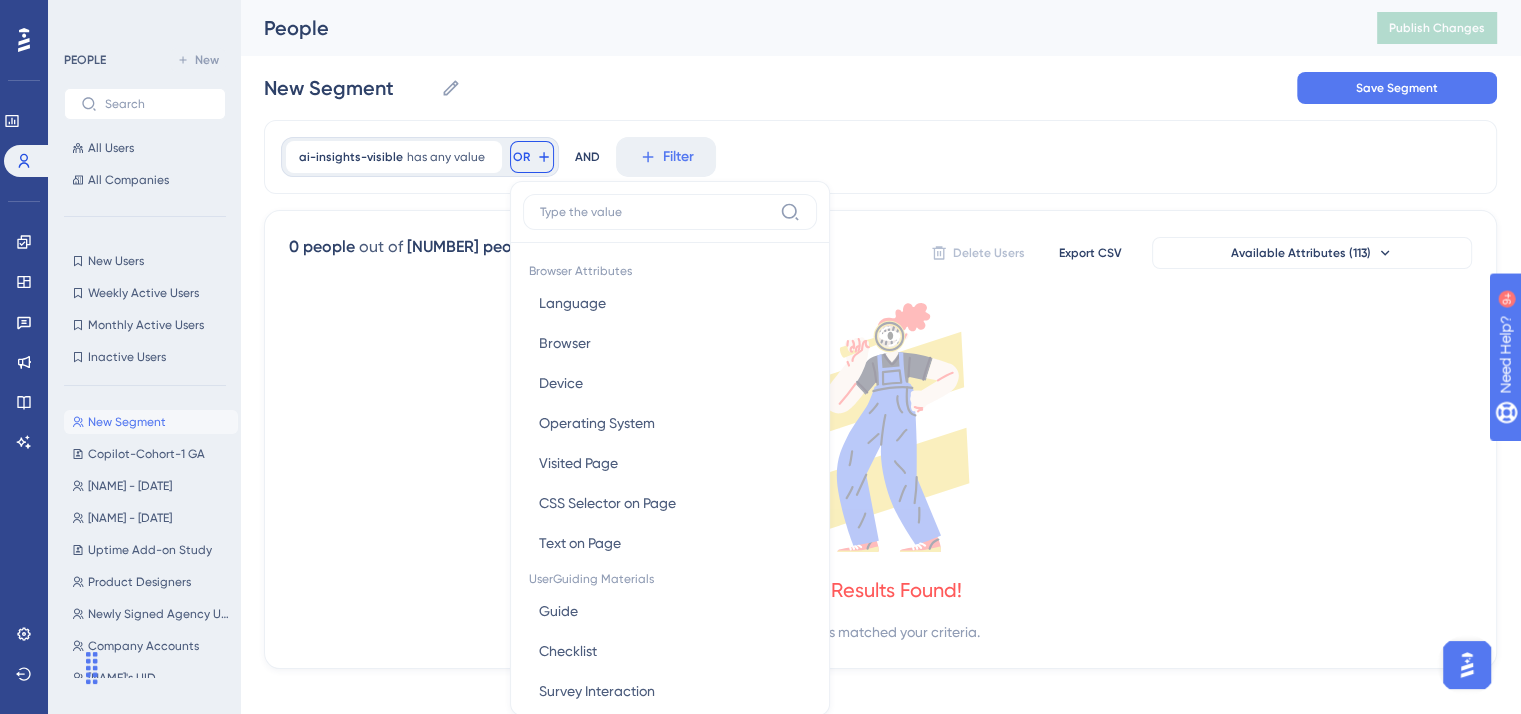 scroll, scrollTop: 91, scrollLeft: 0, axis: vertical 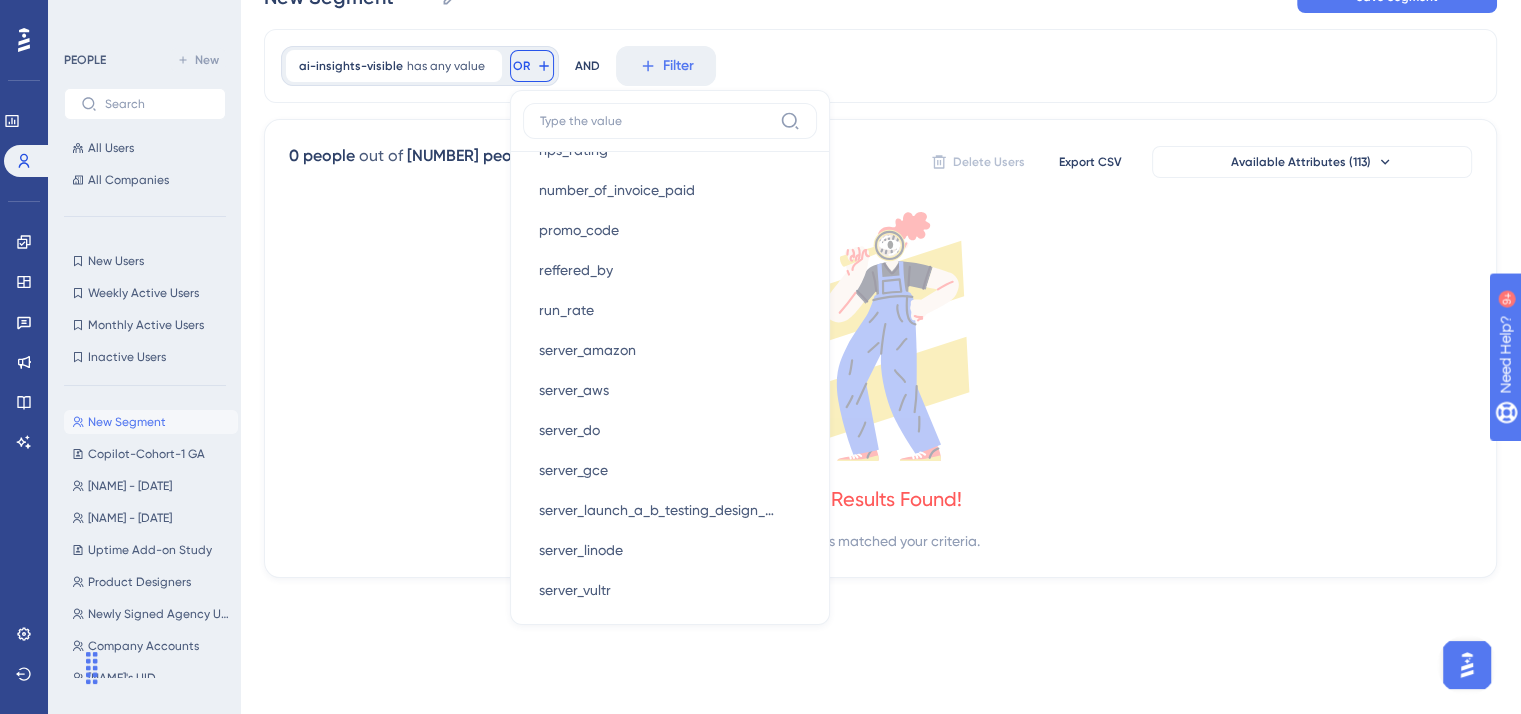 click at bounding box center (656, 121) 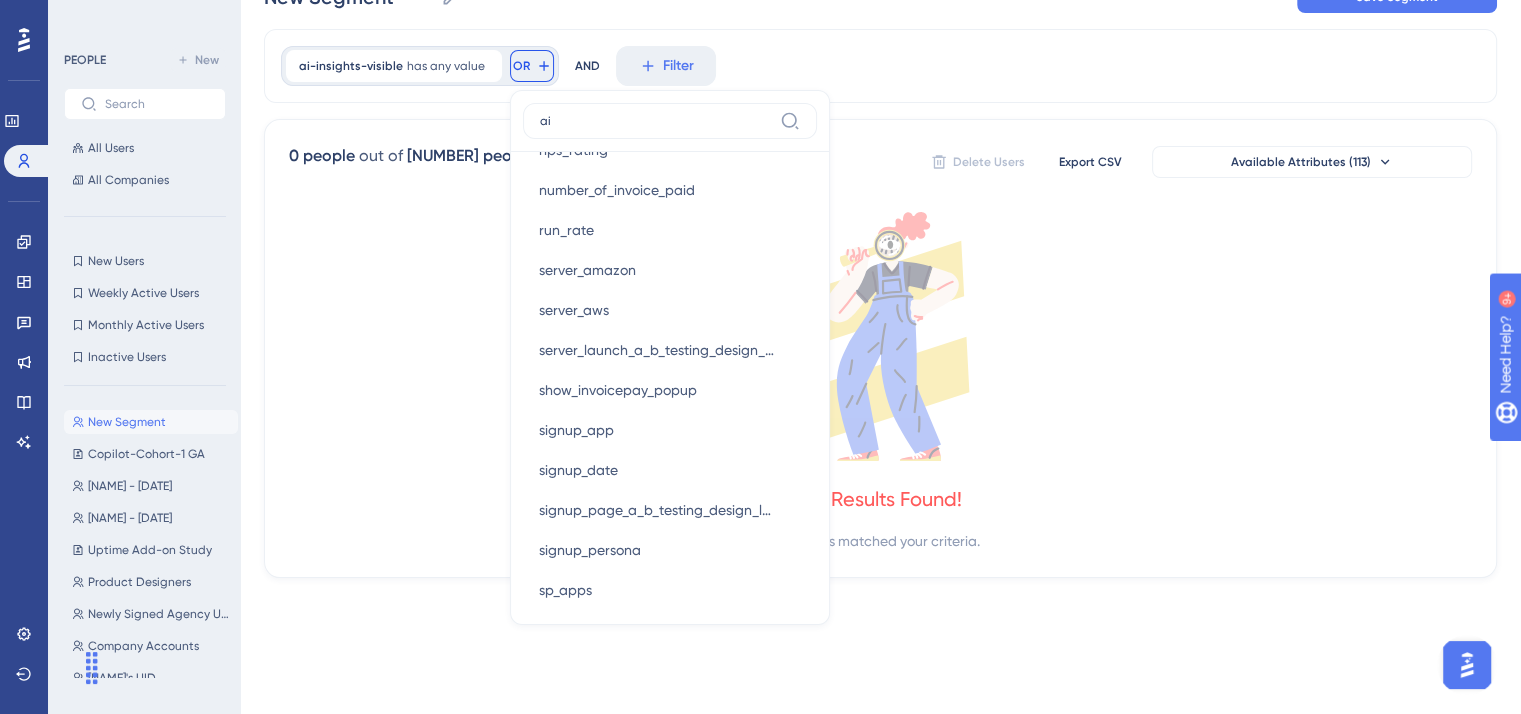 scroll, scrollTop: 0, scrollLeft: 0, axis: both 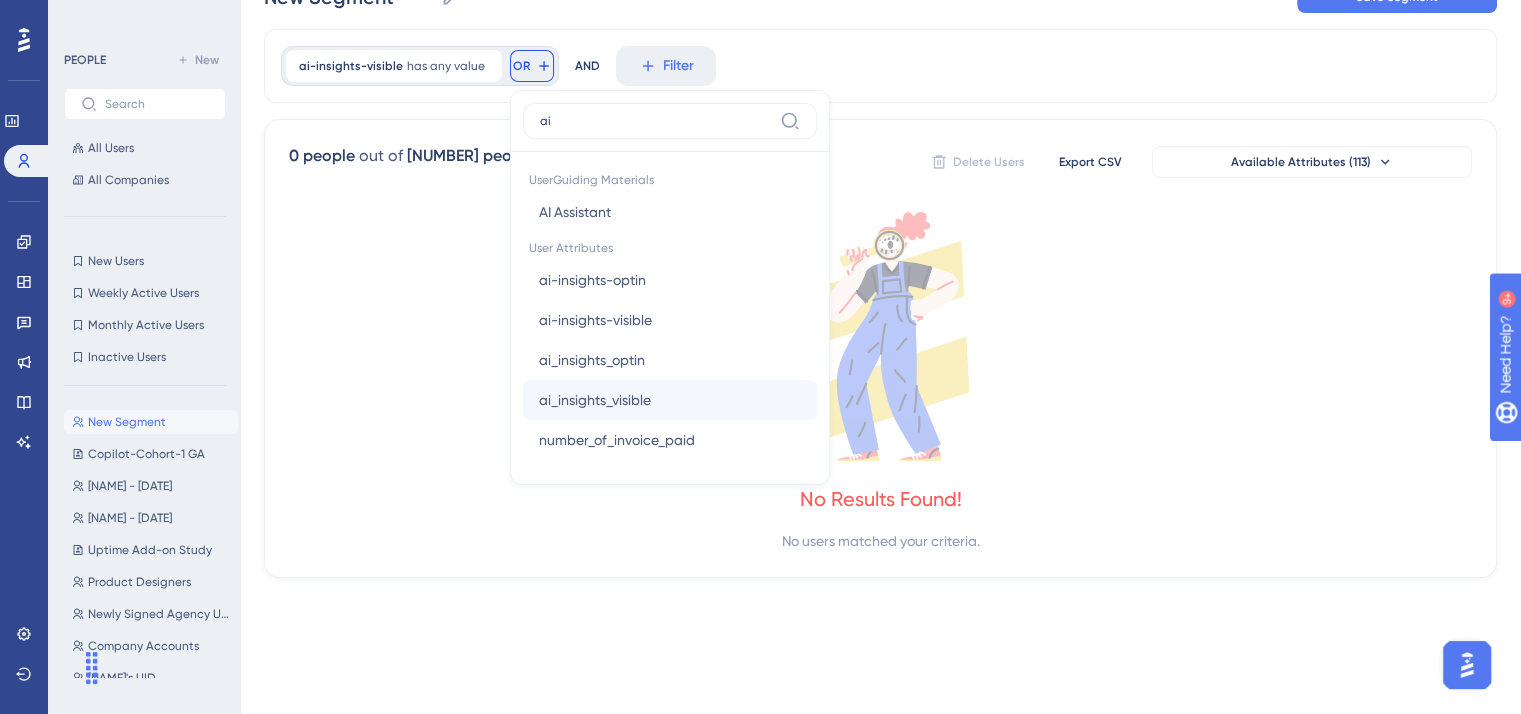type on "ai" 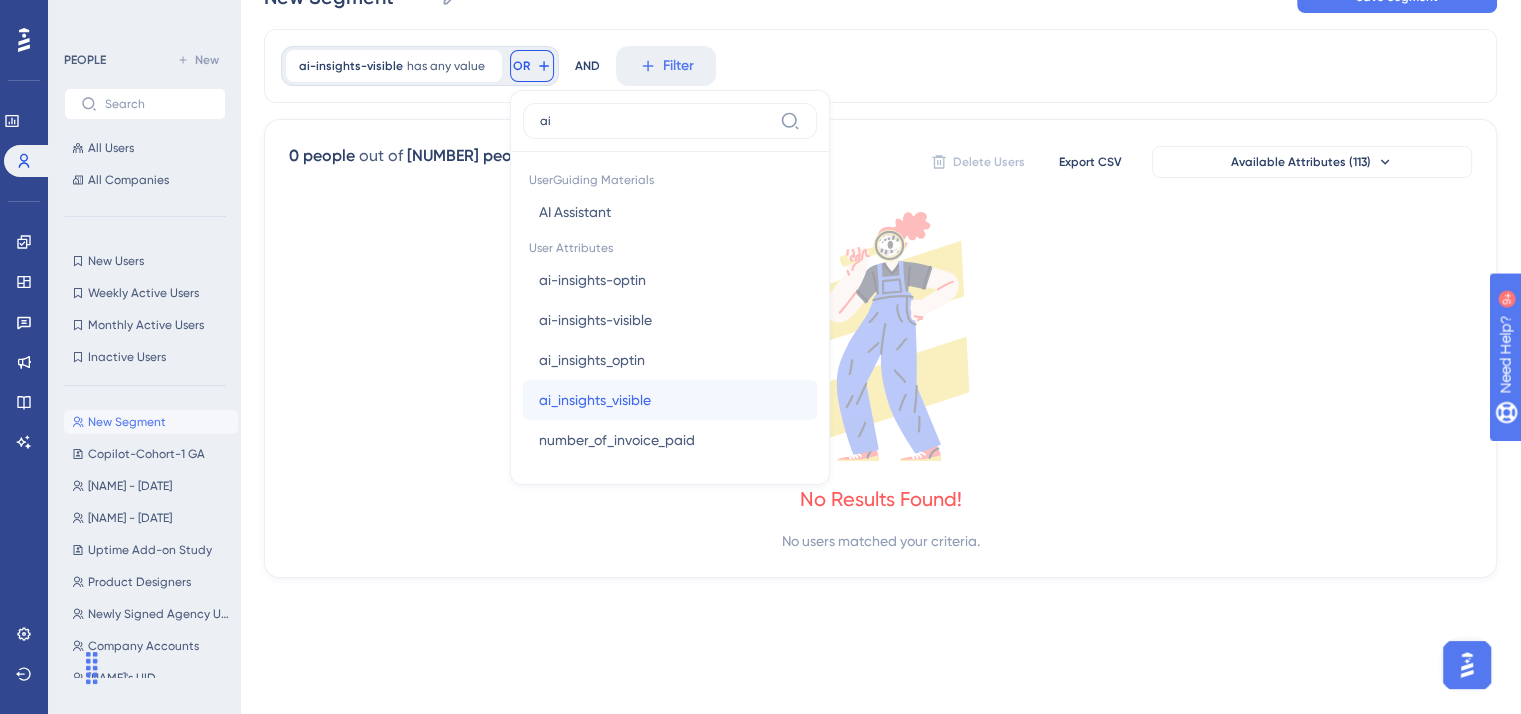click on "[TEXT] [TEXT]" at bounding box center [670, 400] 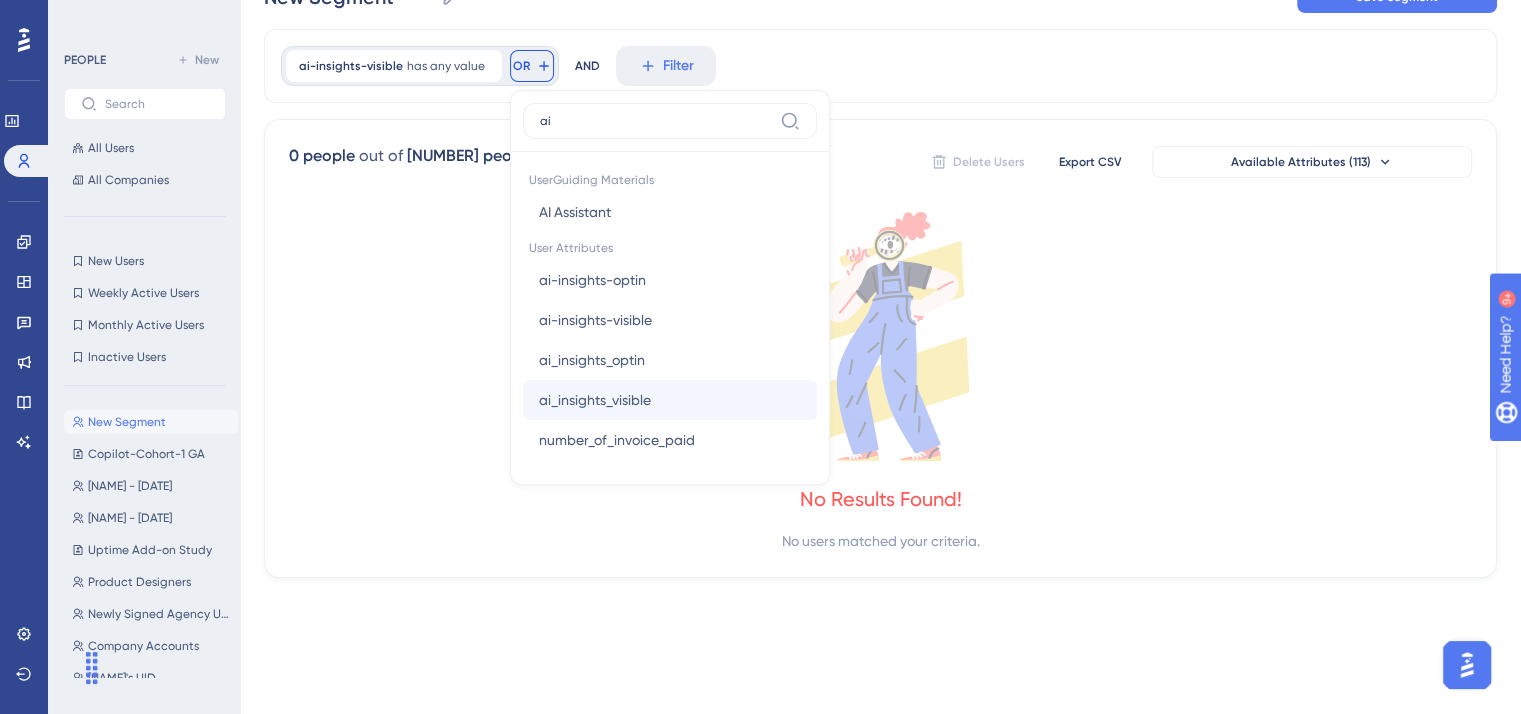 scroll, scrollTop: 17, scrollLeft: 0, axis: vertical 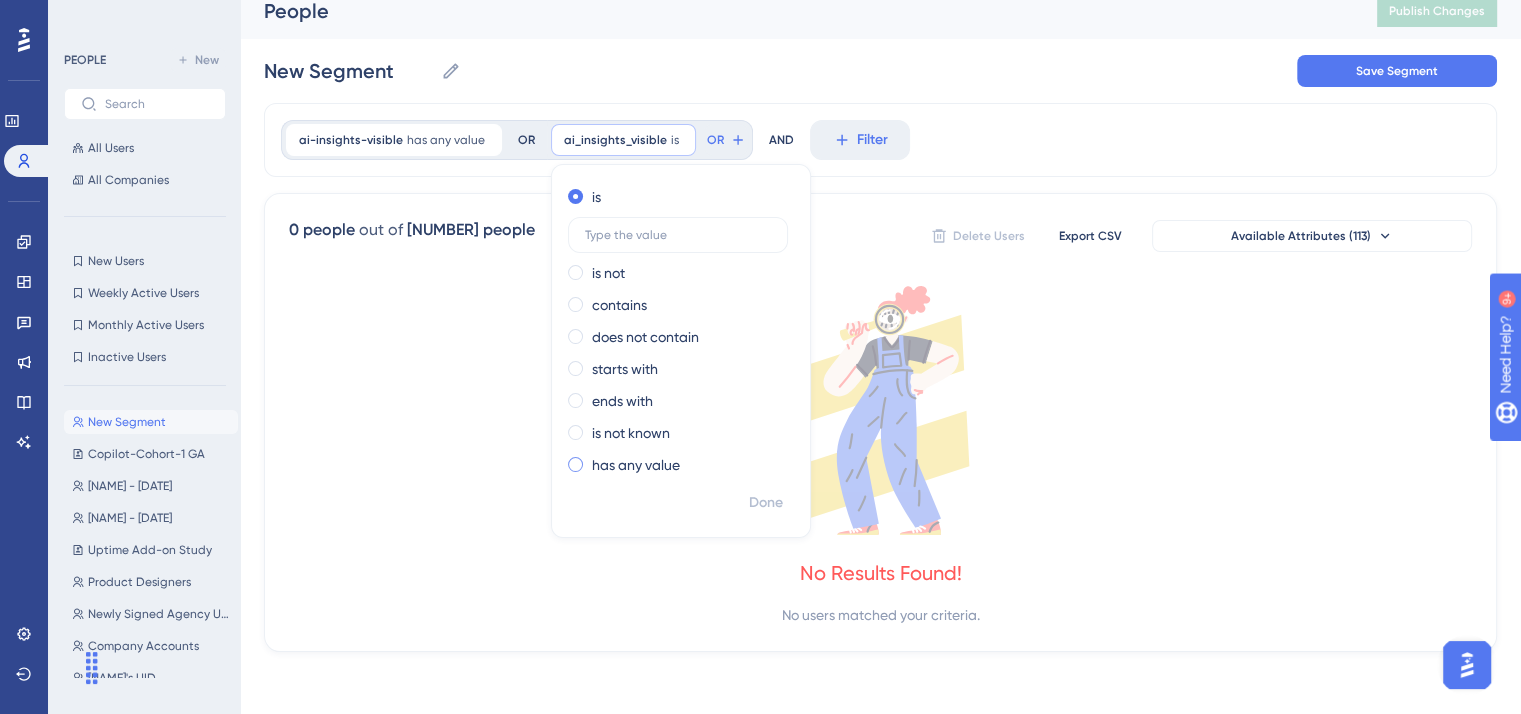 click on "has any value" at bounding box center (636, 465) 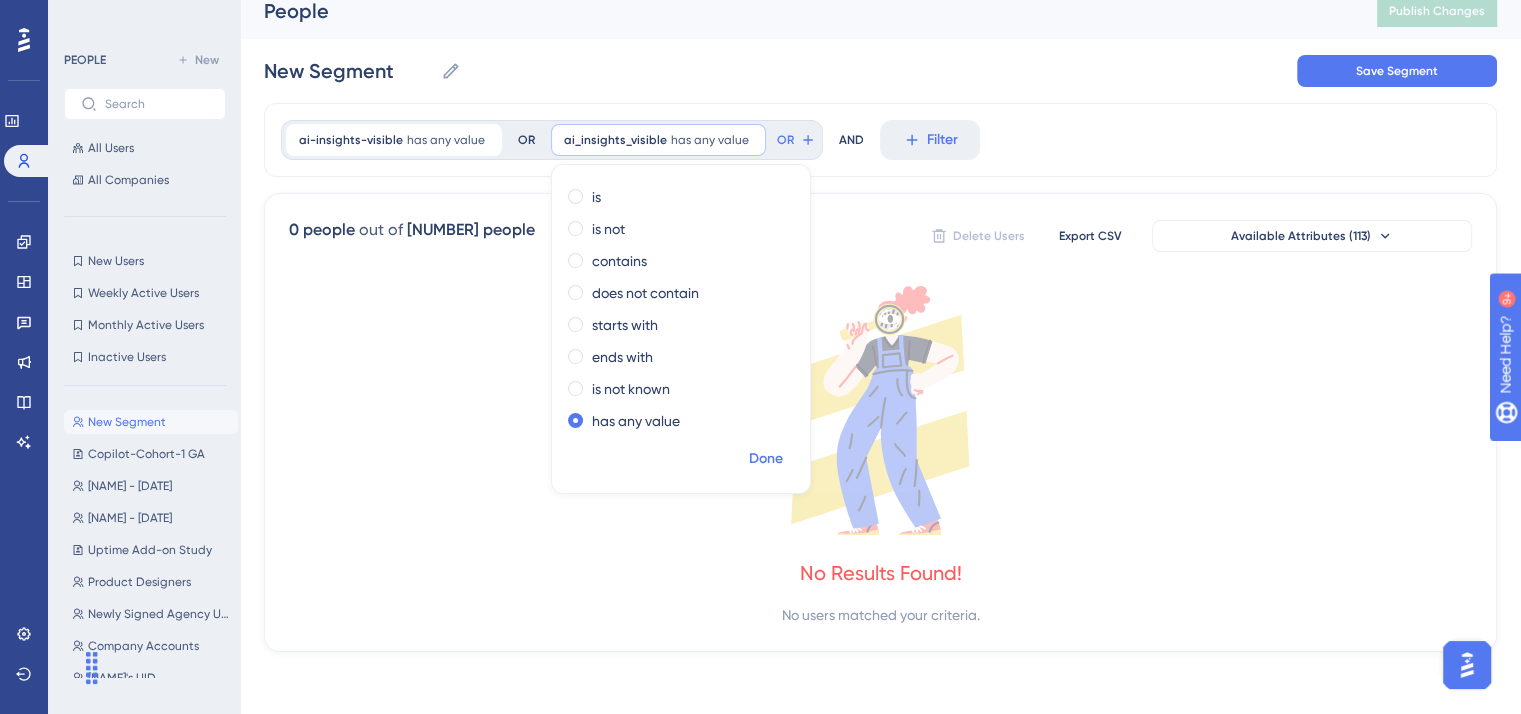 click on "Done" at bounding box center [766, 459] 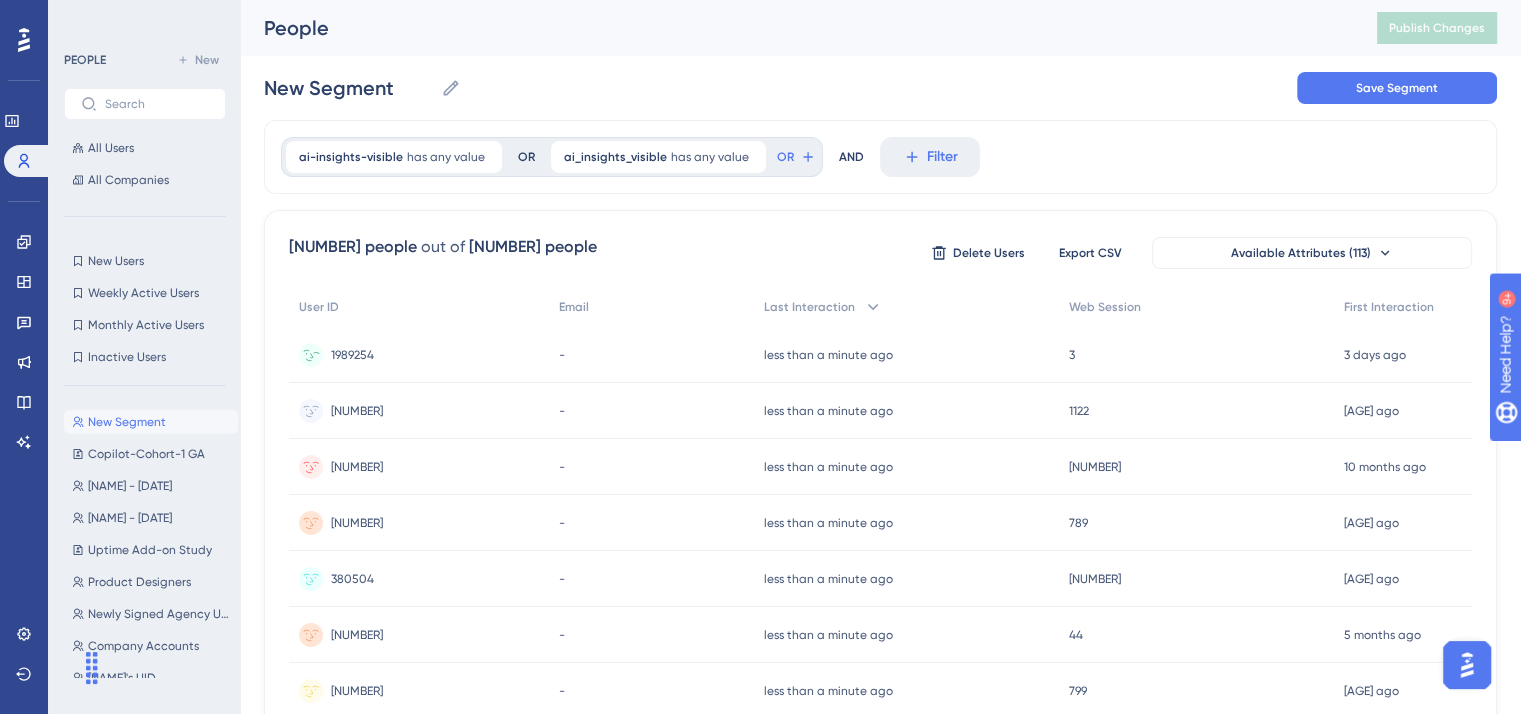 scroll, scrollTop: 0, scrollLeft: 0, axis: both 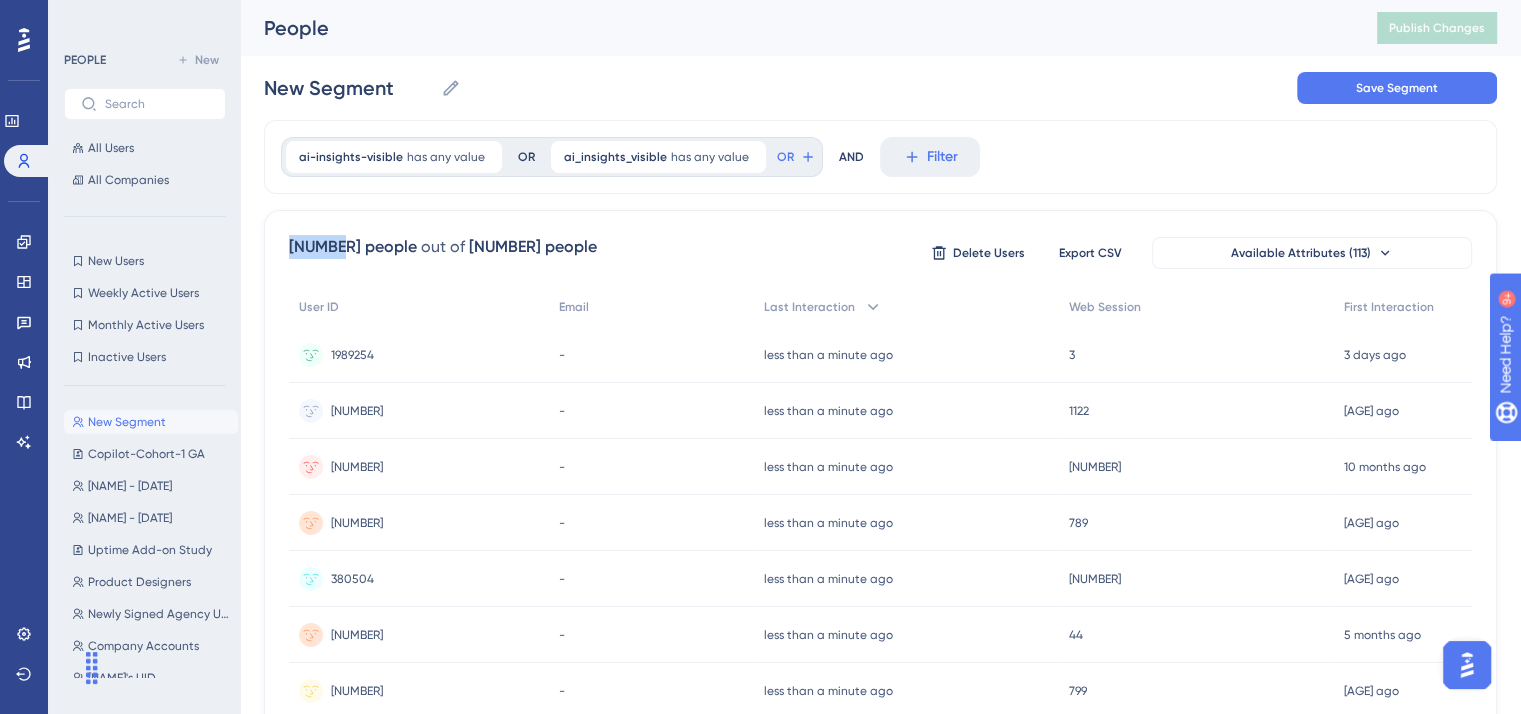 drag, startPoint x: 336, startPoint y: 244, endPoint x: 289, endPoint y: 256, distance: 48.507732 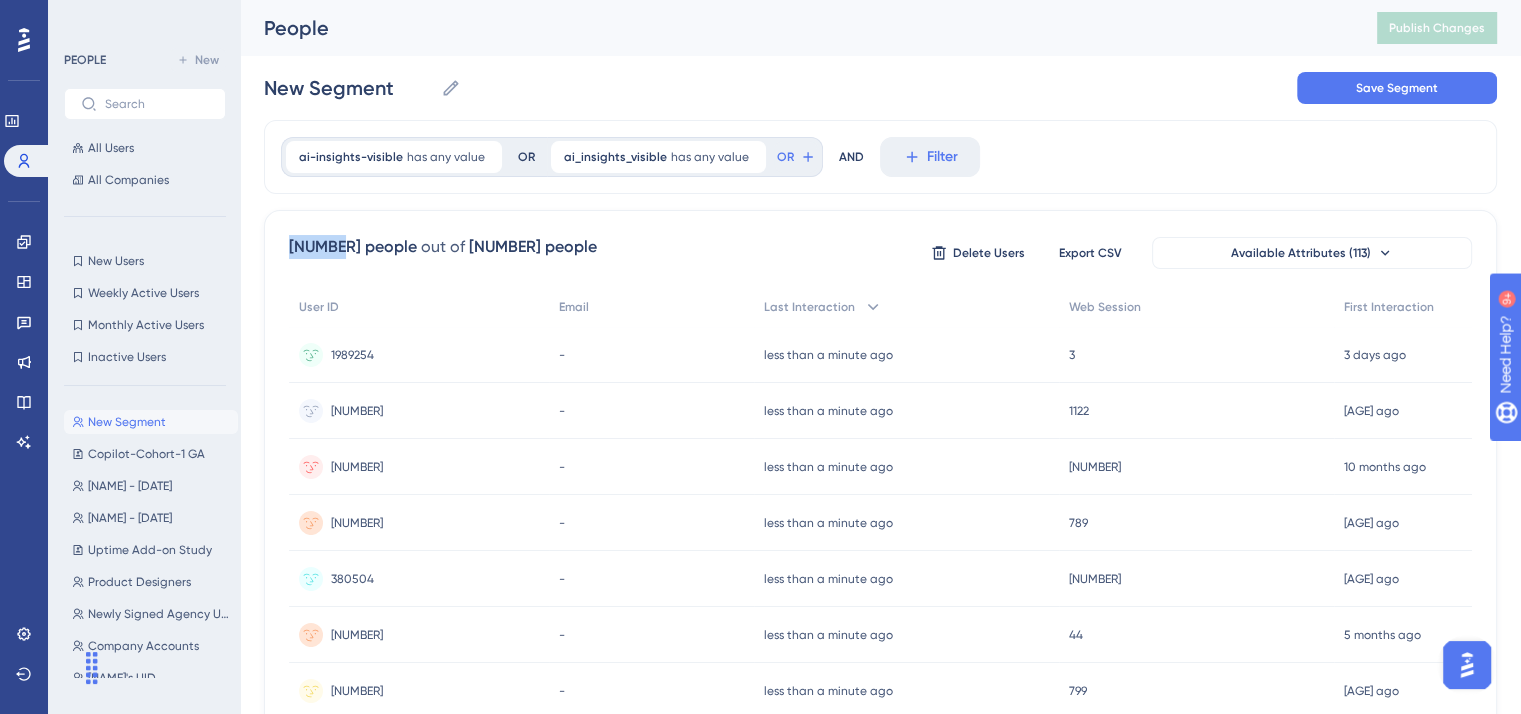 click on "[NUMBER] people" at bounding box center (353, 247) 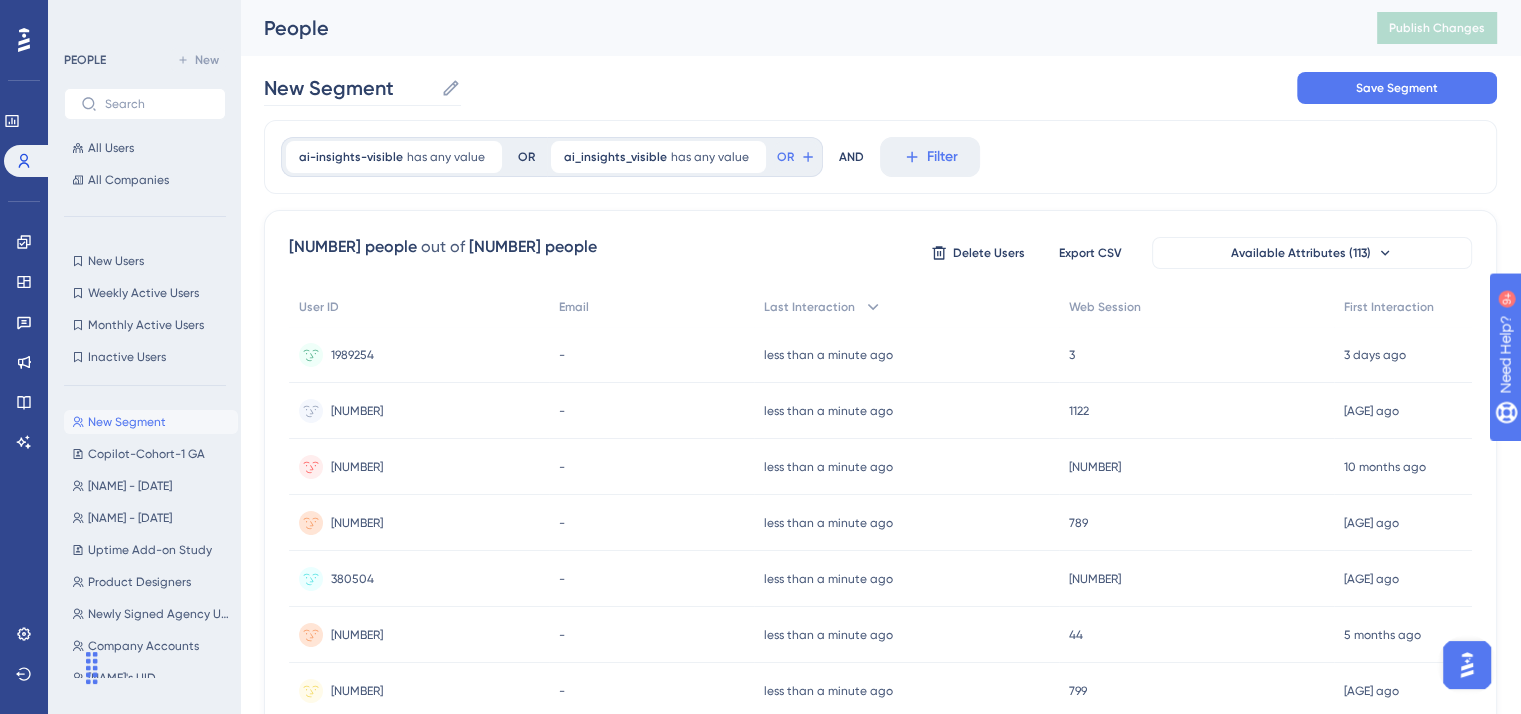 click 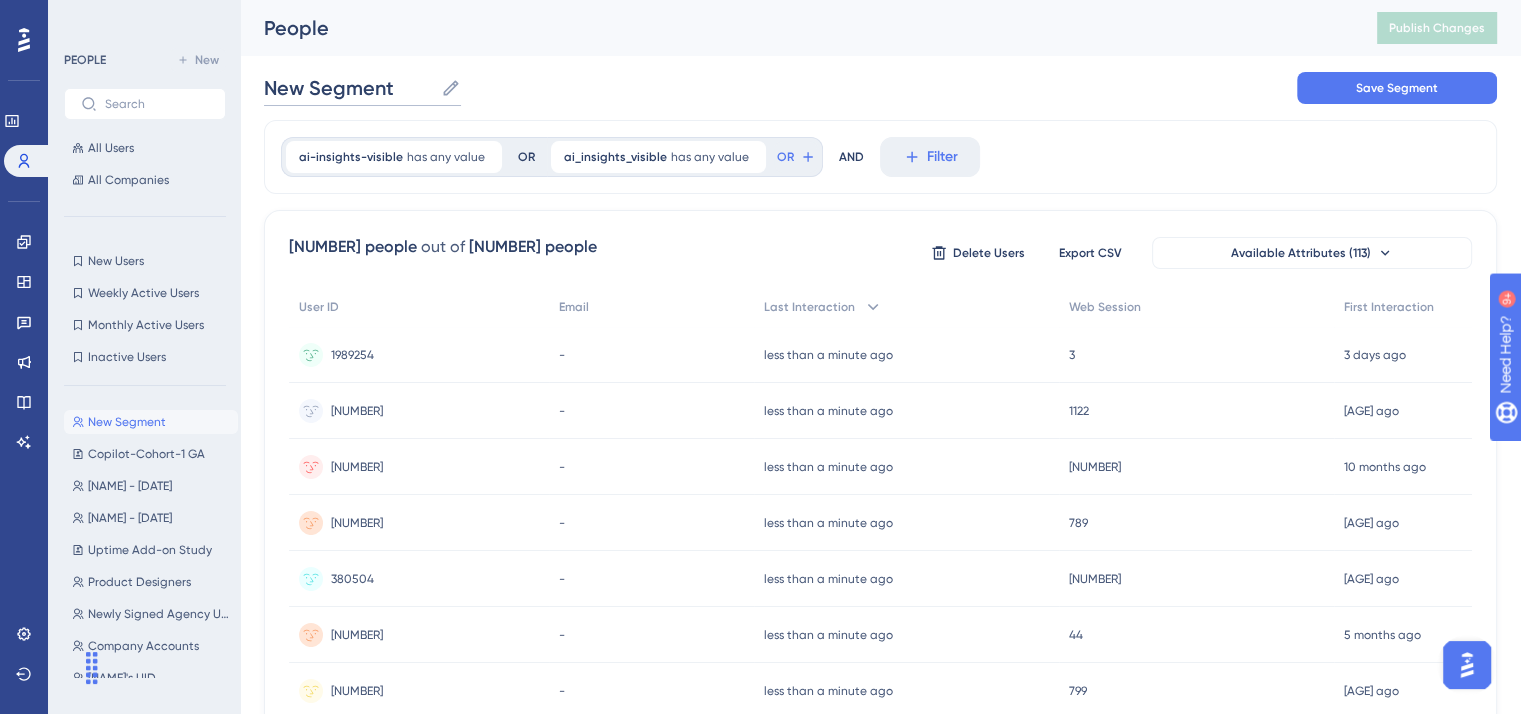 click on "New Segment" at bounding box center (348, 88) 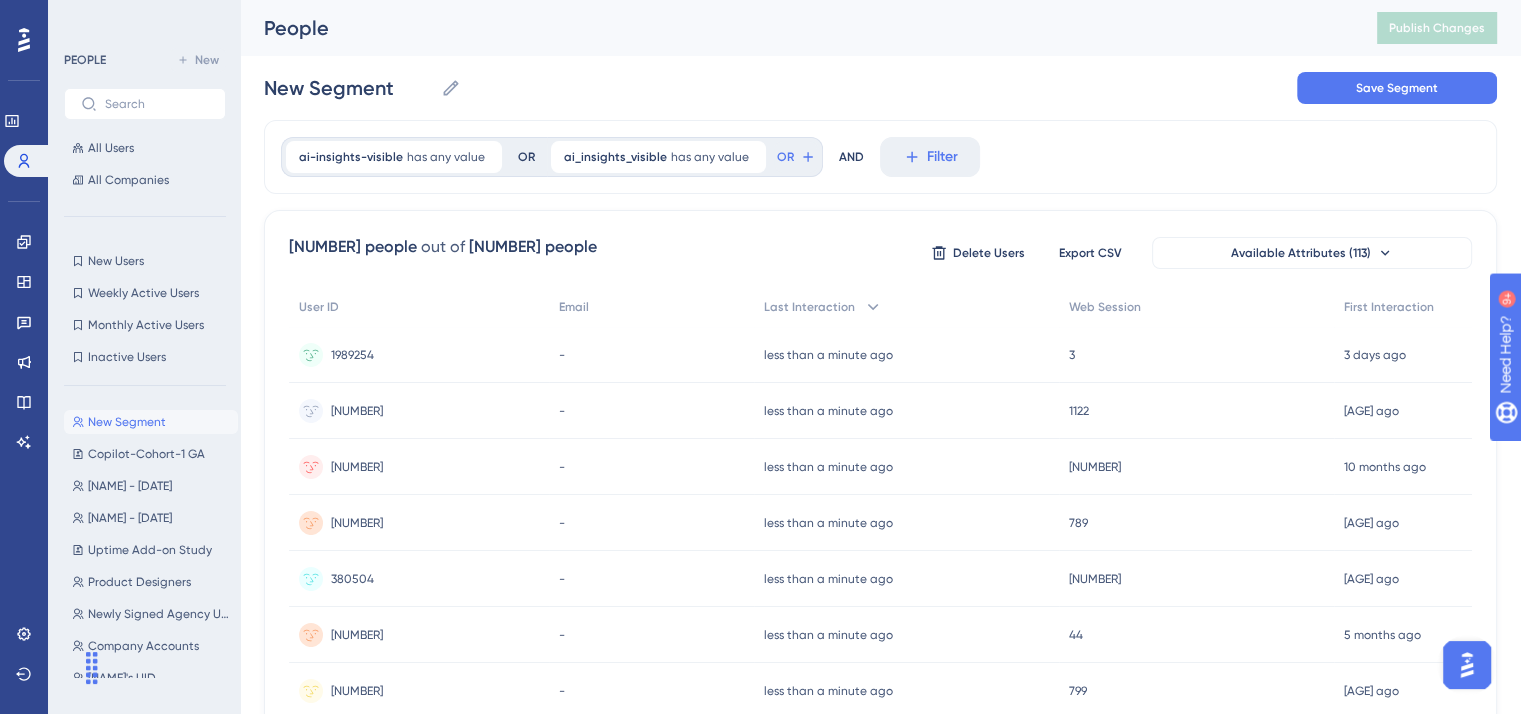 click on "OR" at bounding box center [526, 157] 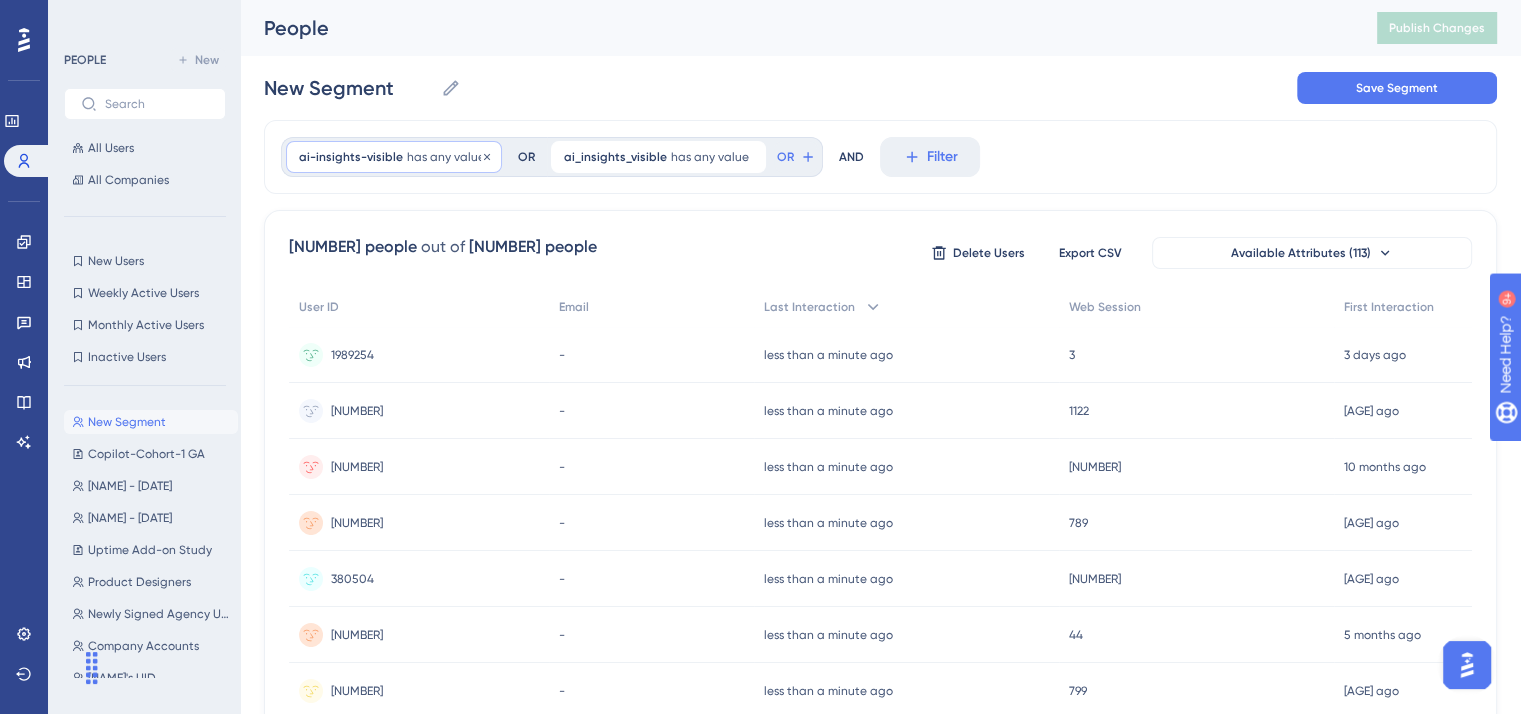 click on "has any value" at bounding box center [446, 157] 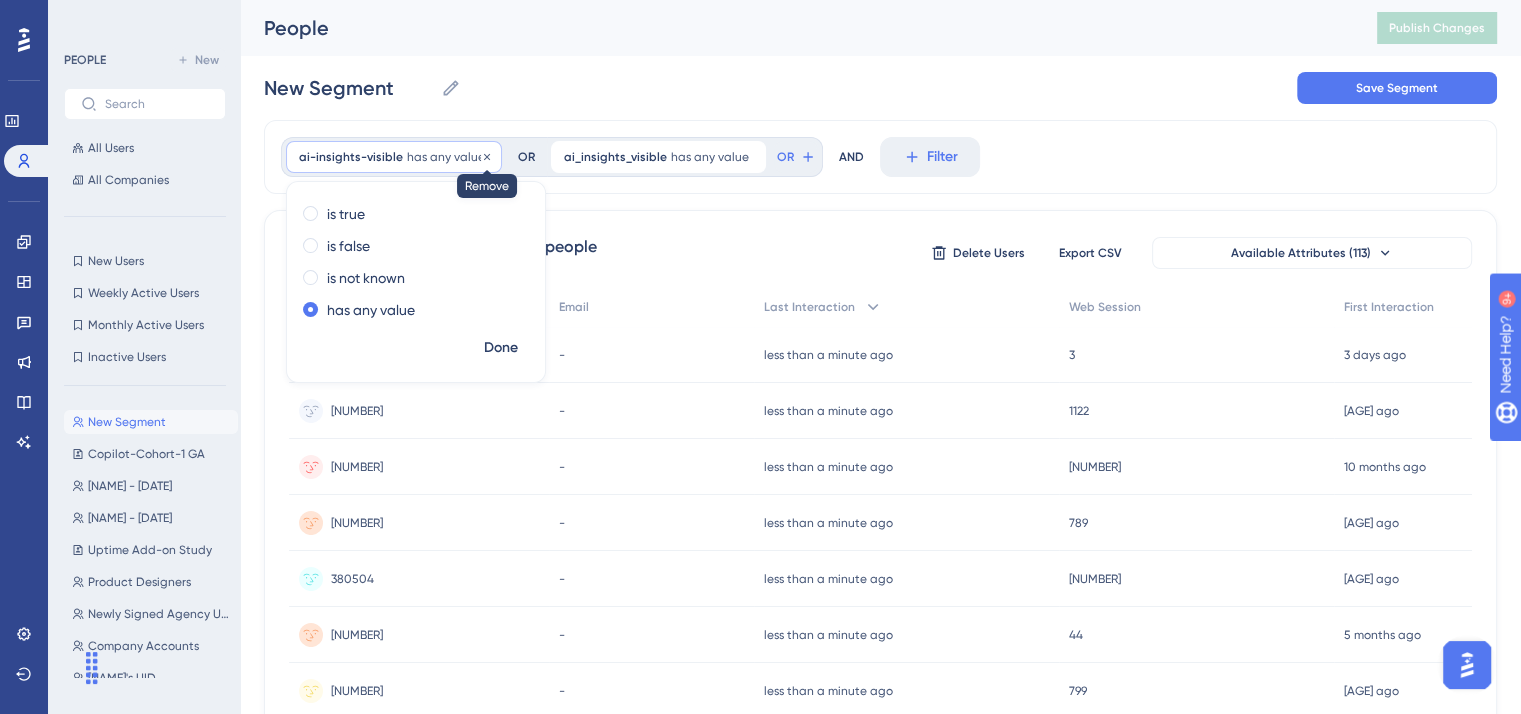 click 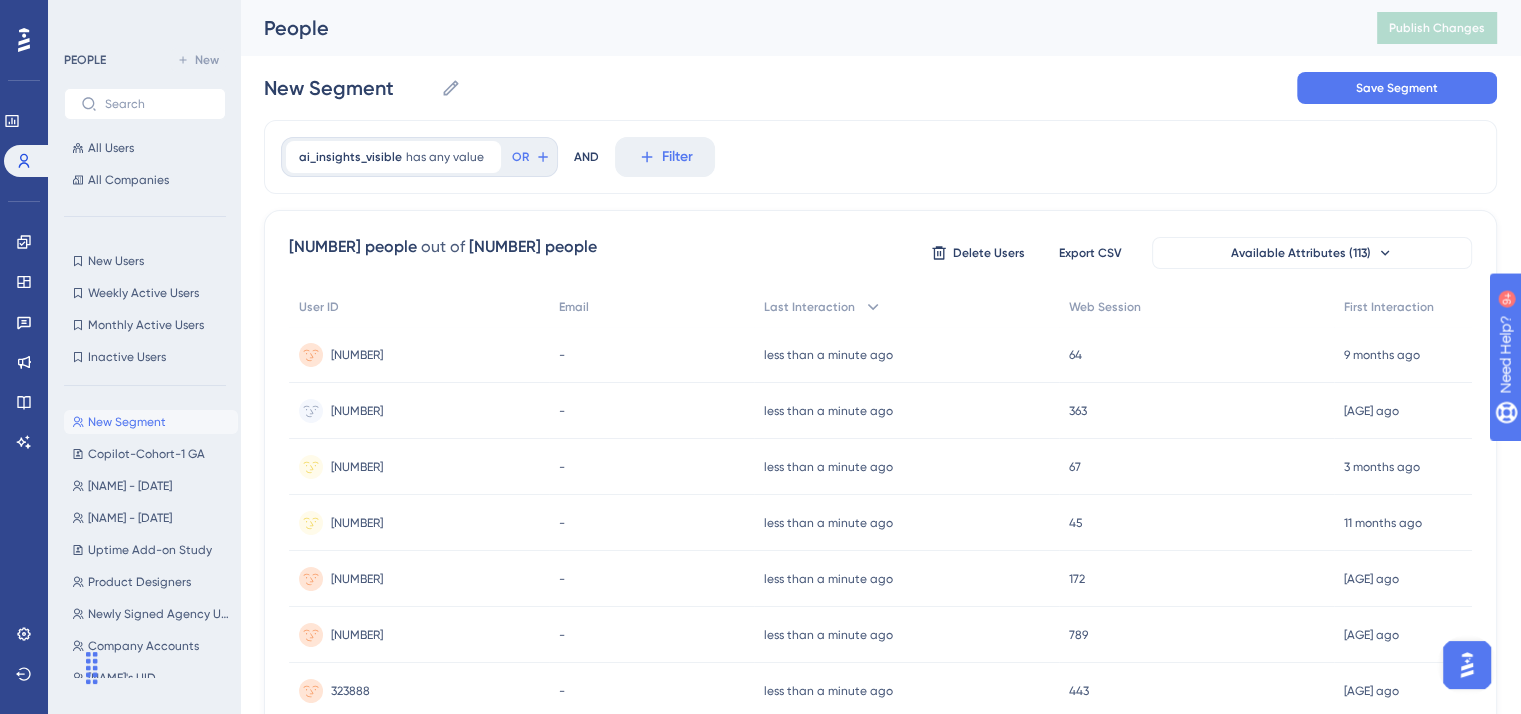 drag, startPoint x: 292, startPoint y: 153, endPoint x: 774, endPoint y: 185, distance: 483.06107 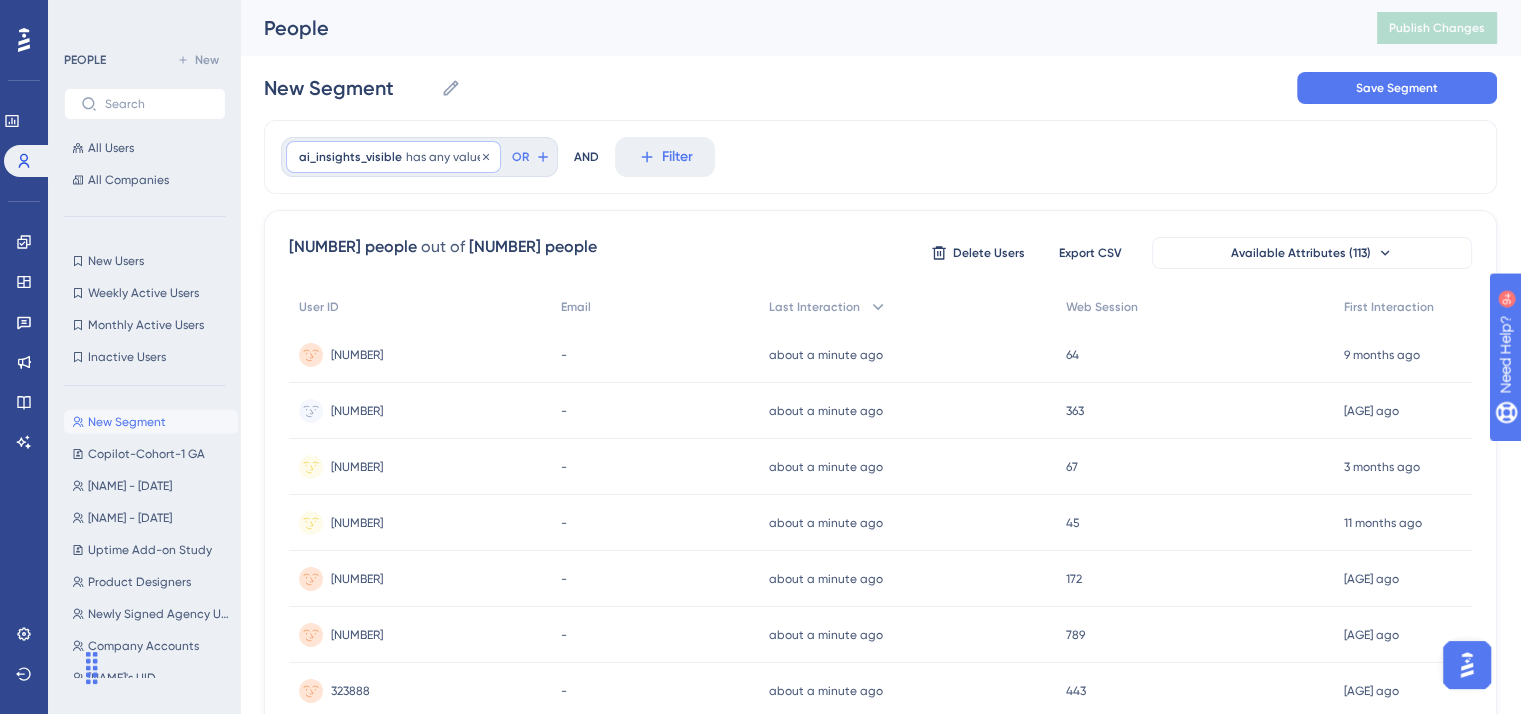 click on "ai_insights_visible" at bounding box center [350, 157] 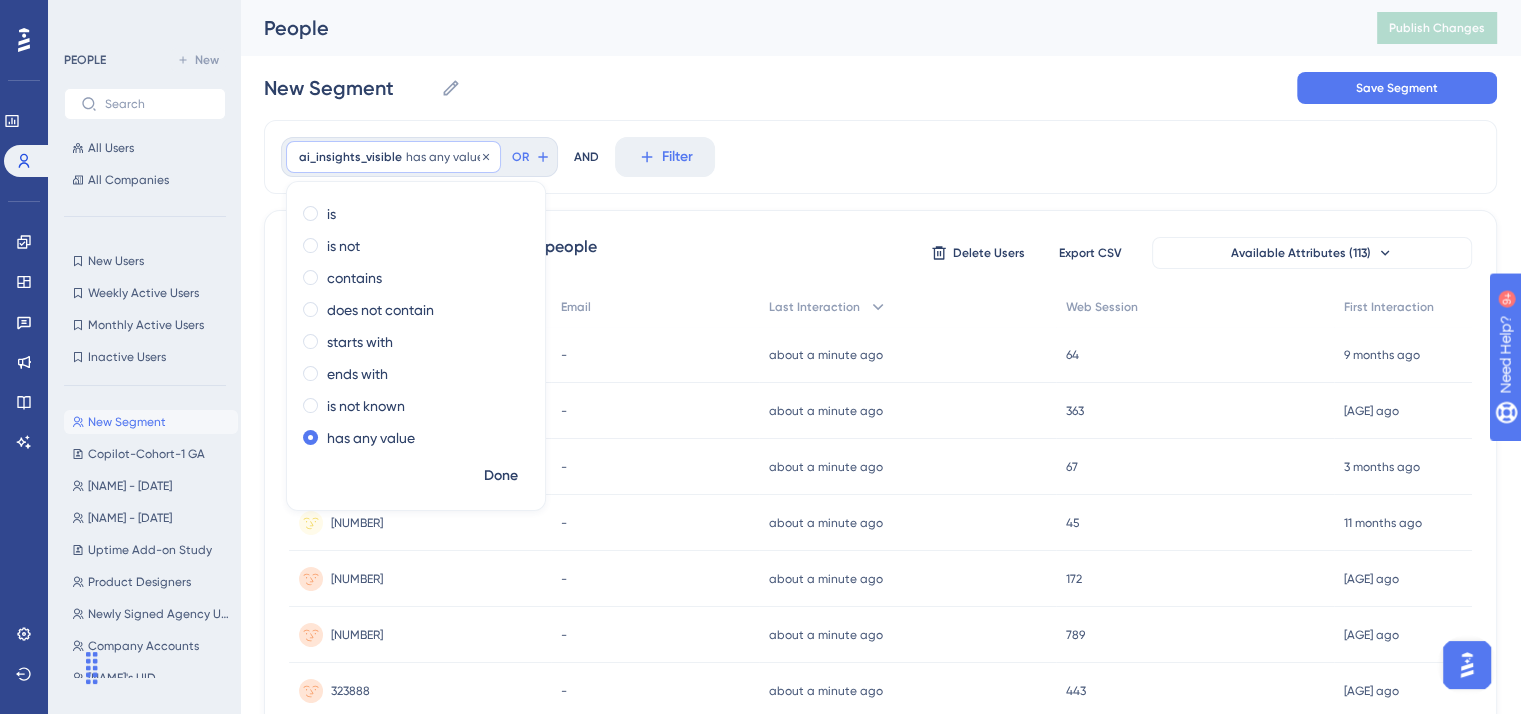click on "ai_insights_visible" at bounding box center (350, 157) 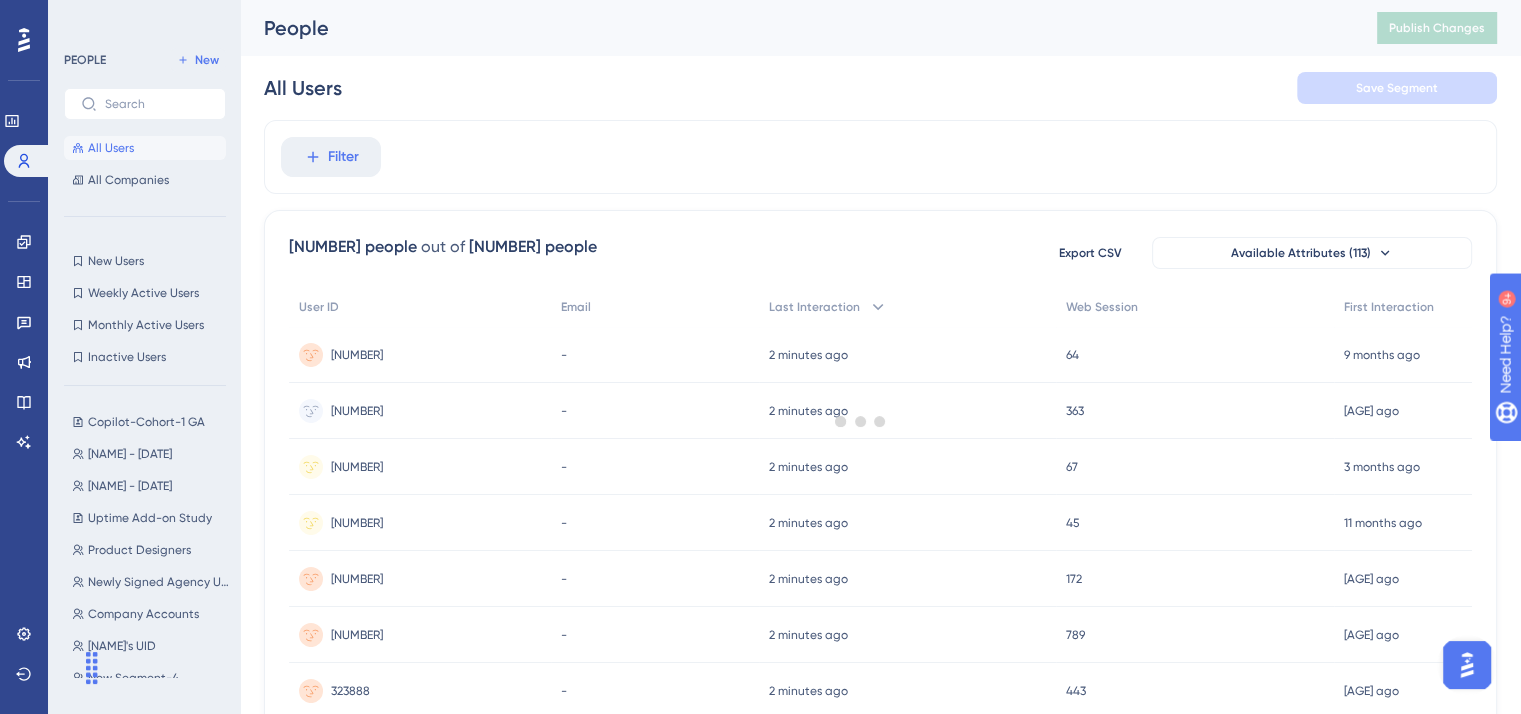 click at bounding box center [860, 421] 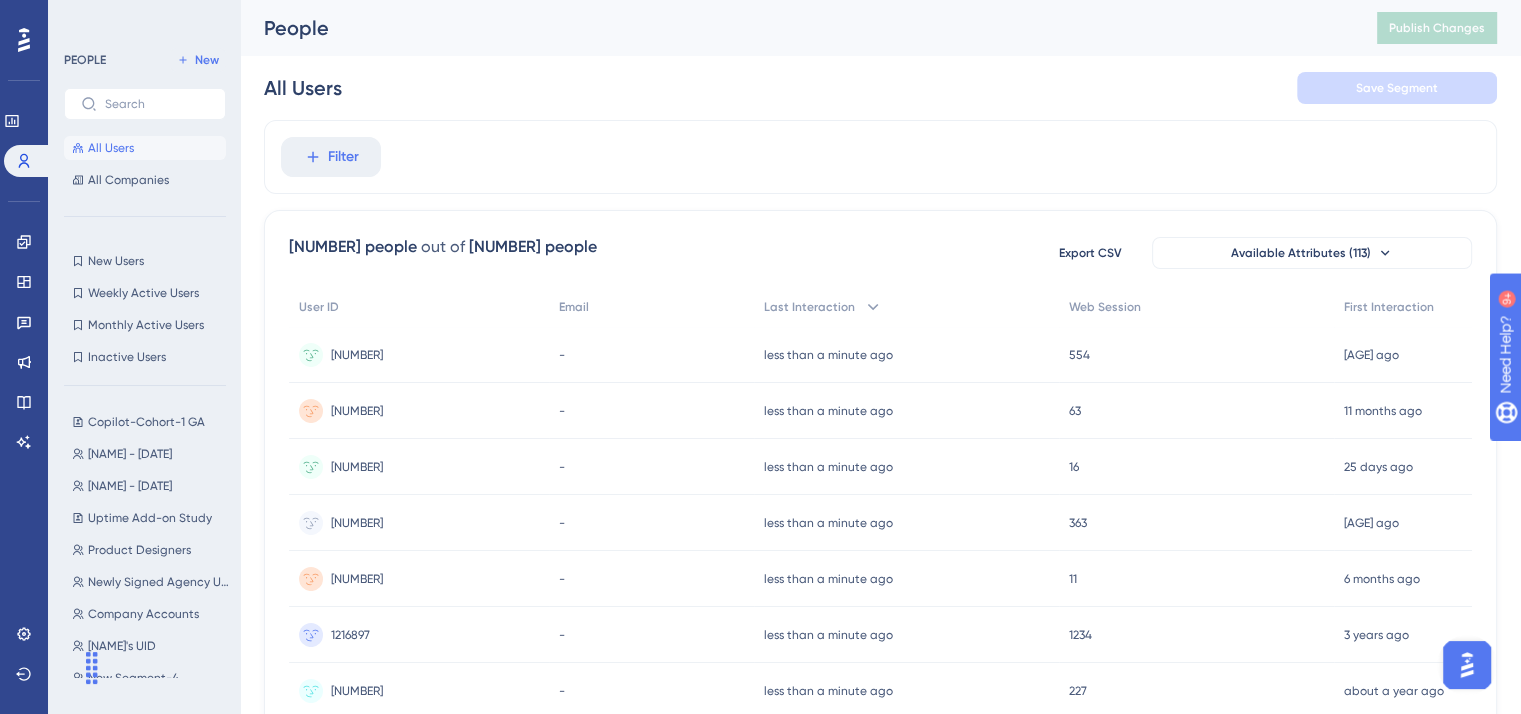 click on "Filter" at bounding box center (343, 157) 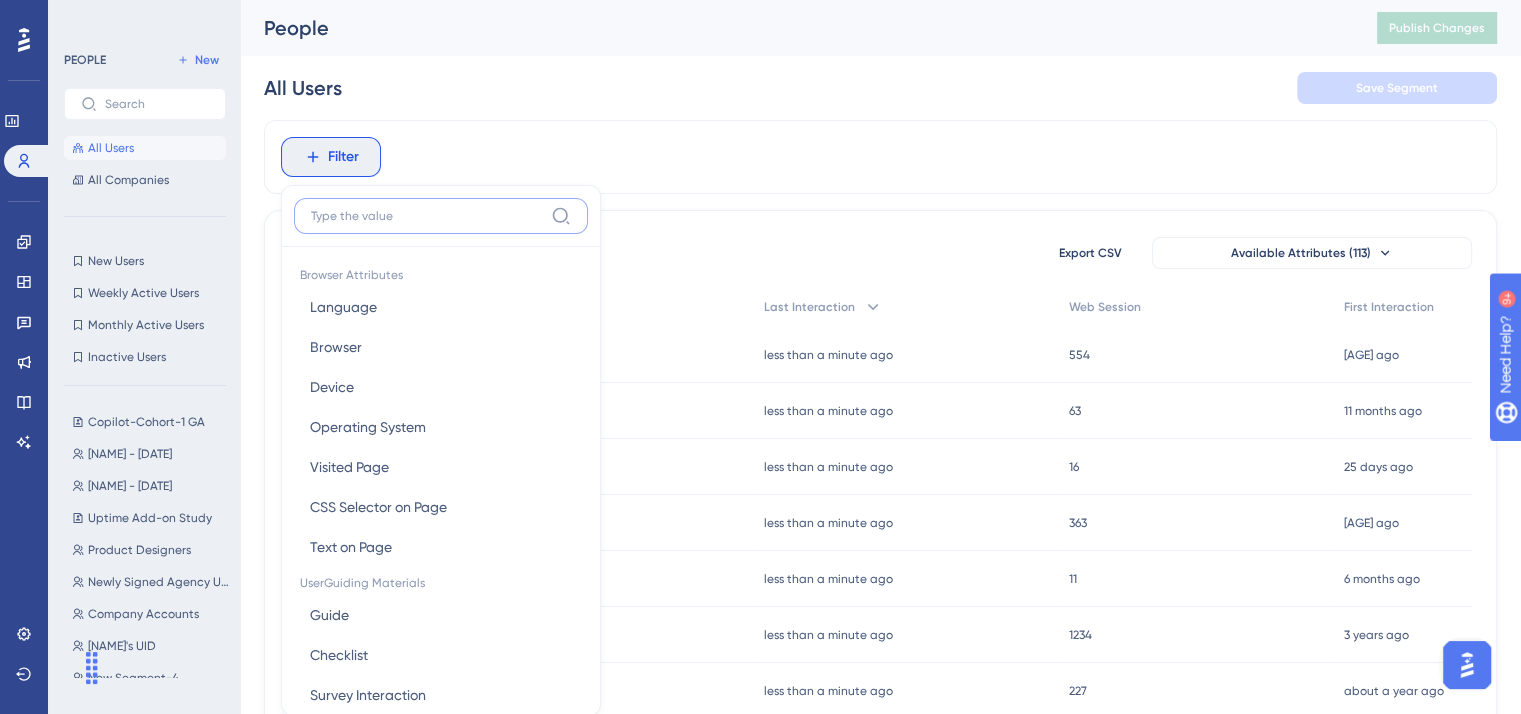 scroll, scrollTop: 93, scrollLeft: 0, axis: vertical 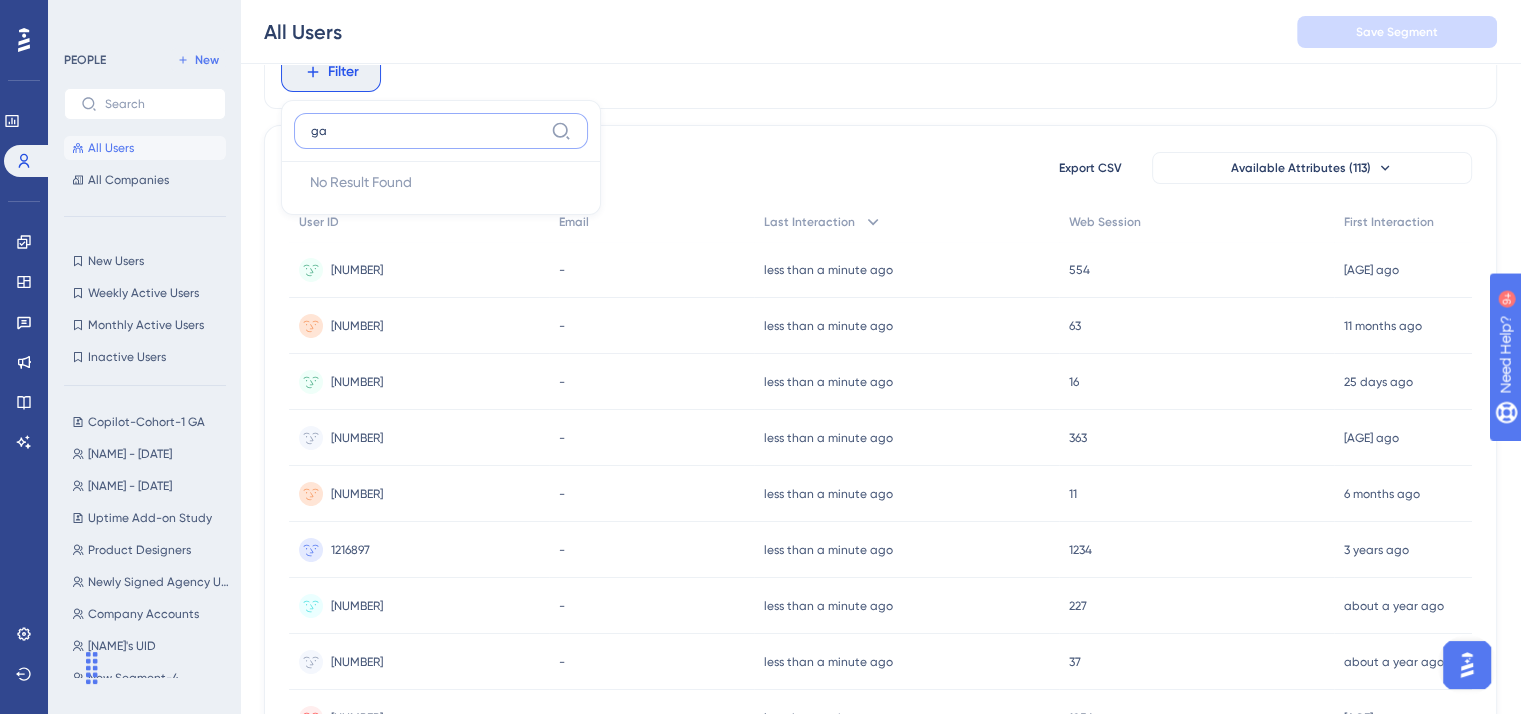type on "g" 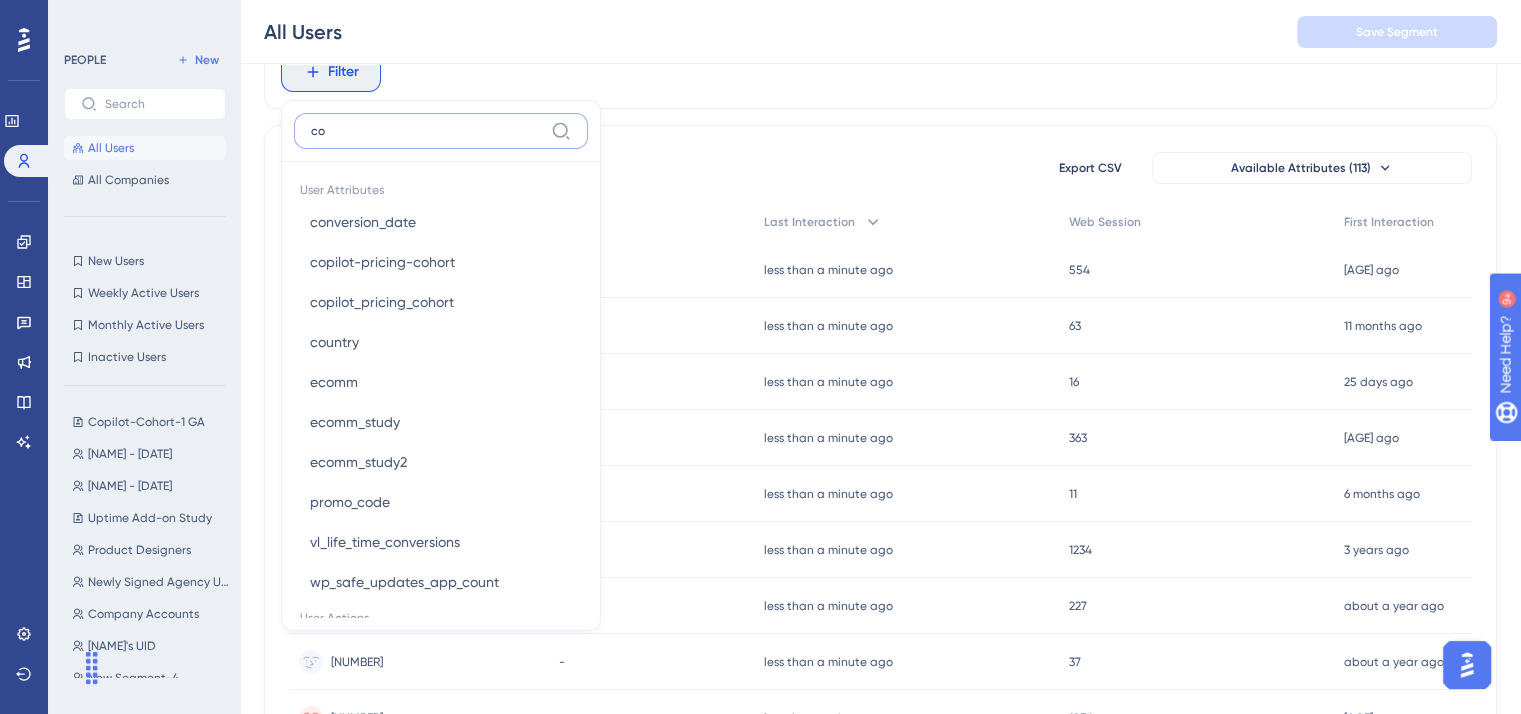 type on "c" 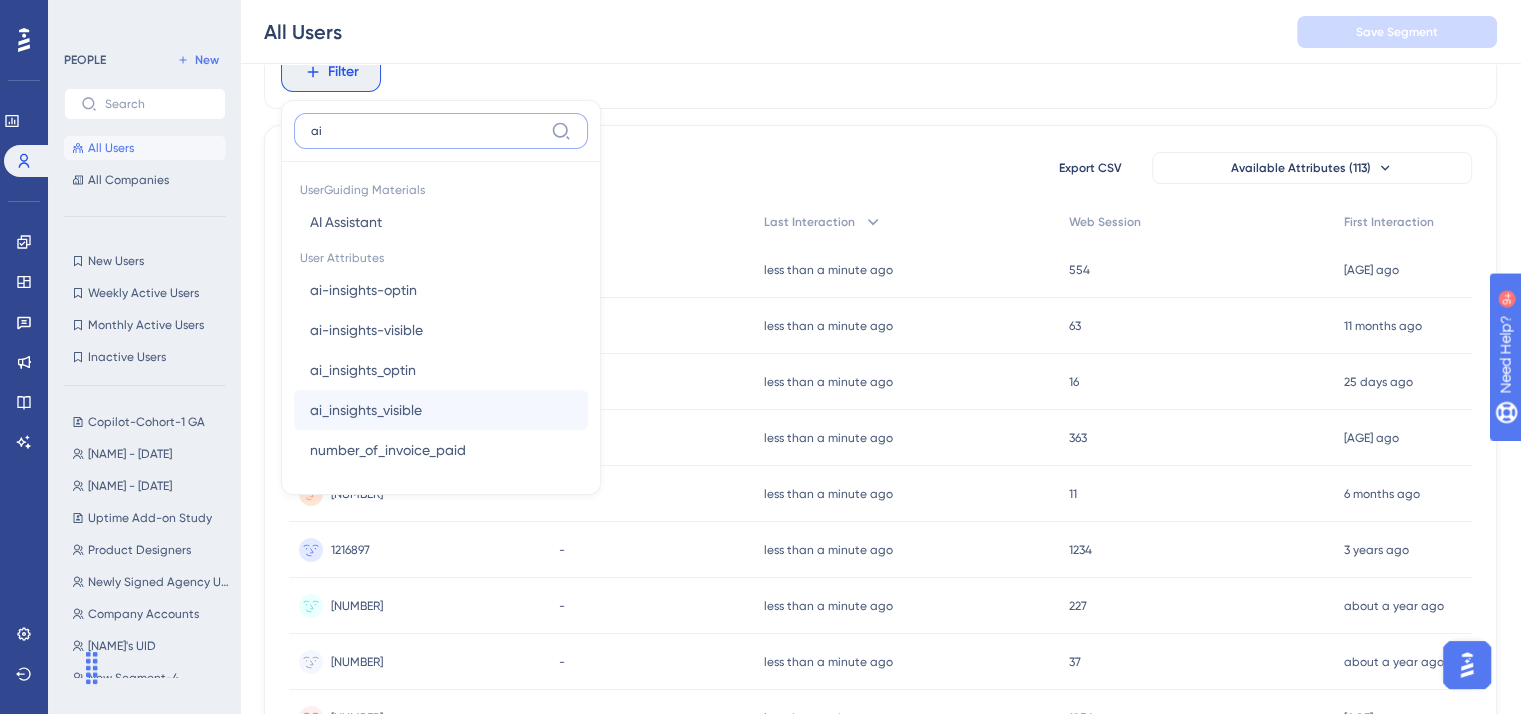 type on "ai" 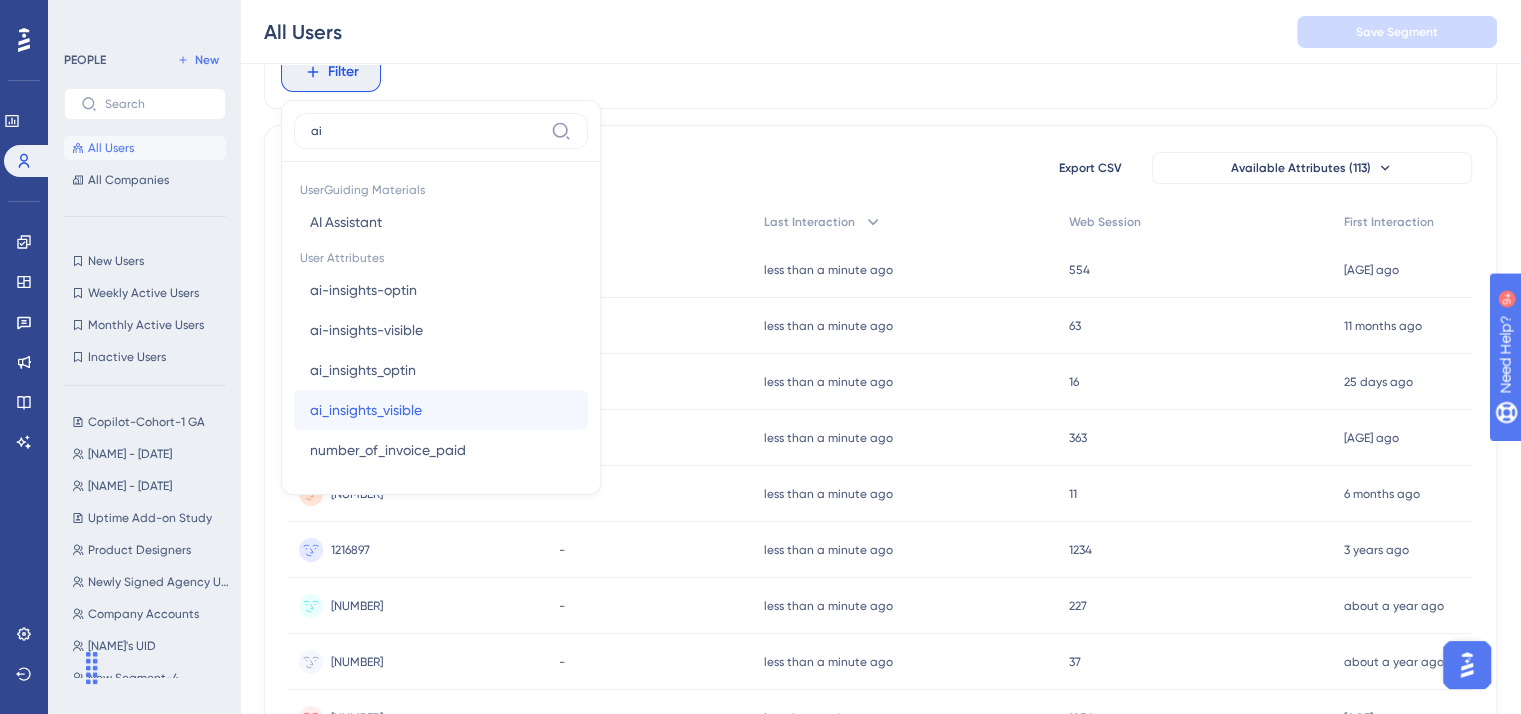 click on "ai_insights_visible" at bounding box center (366, 410) 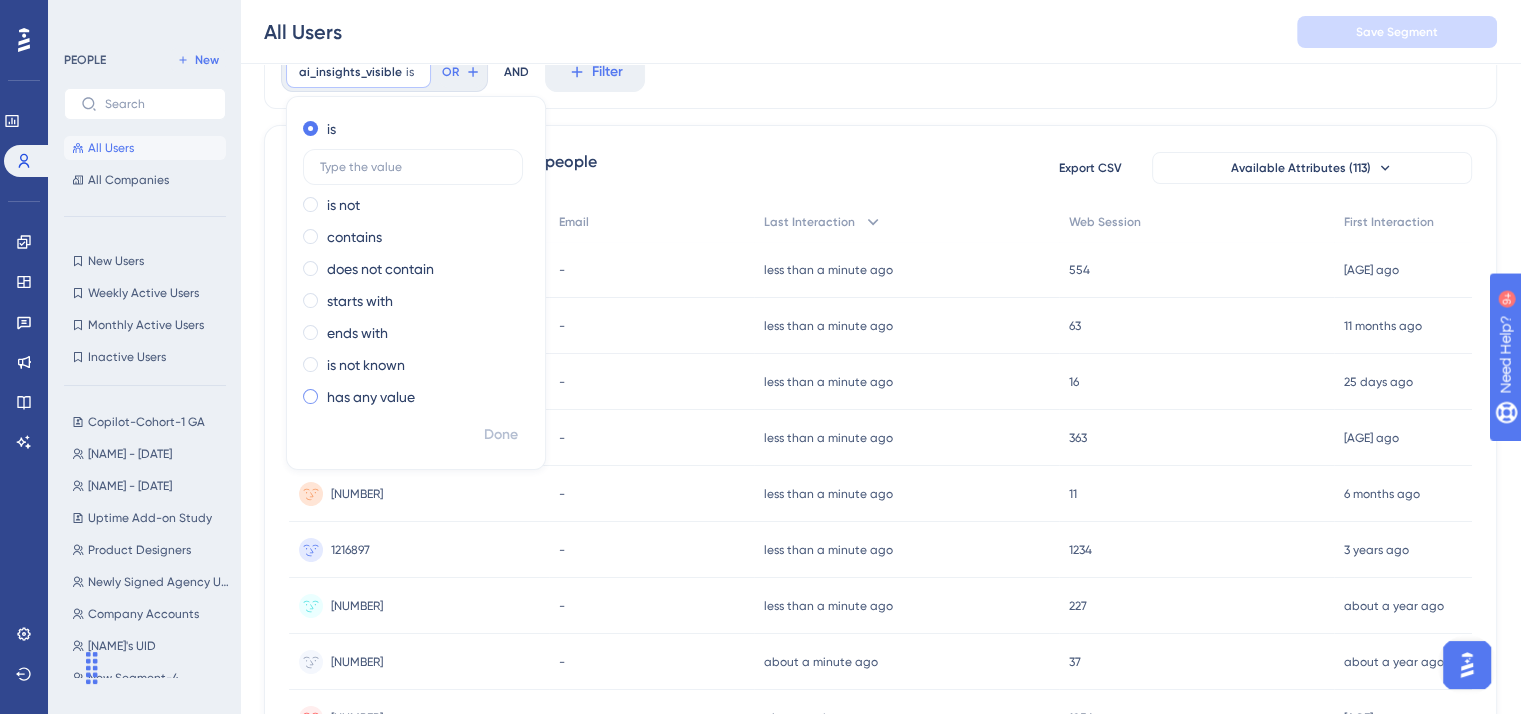 click on "has any value" at bounding box center [371, 397] 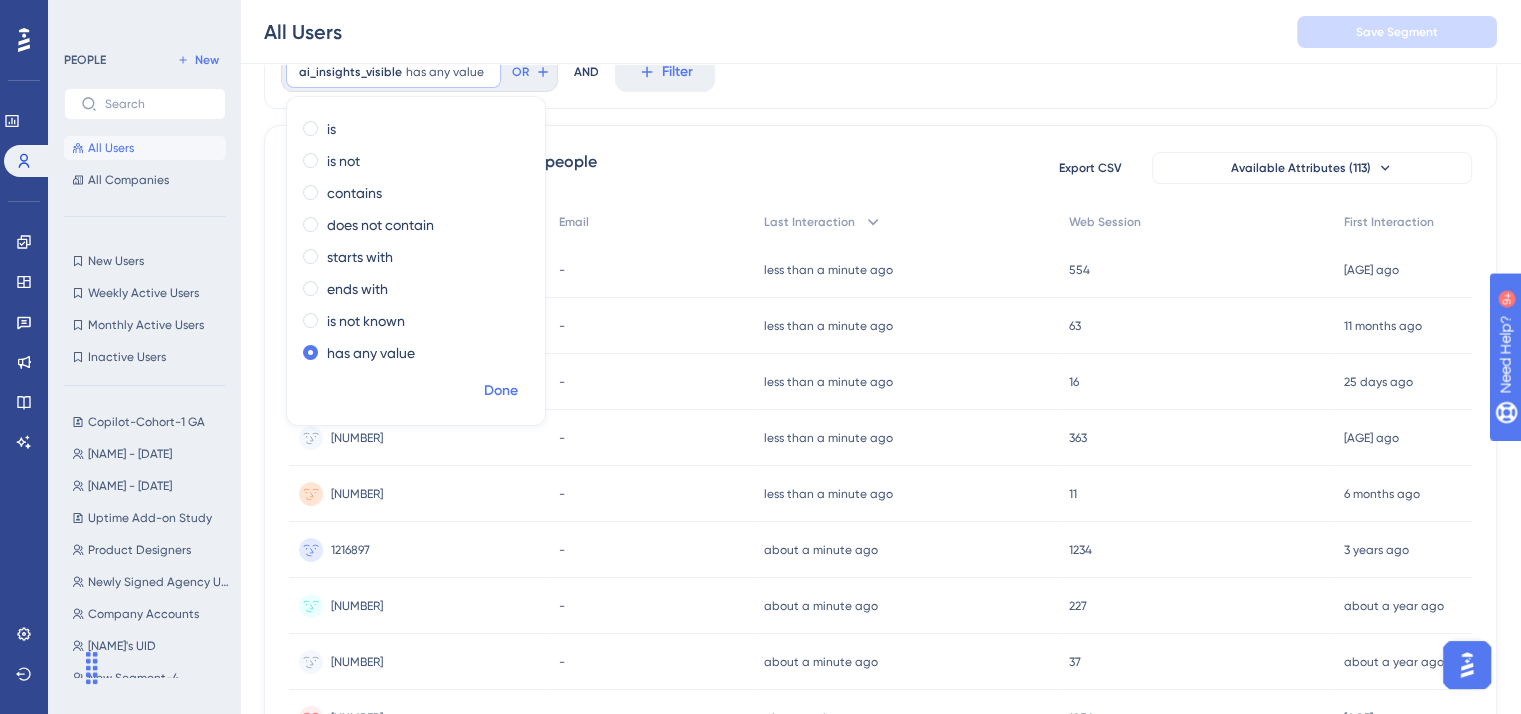 click on "Done" at bounding box center [501, 391] 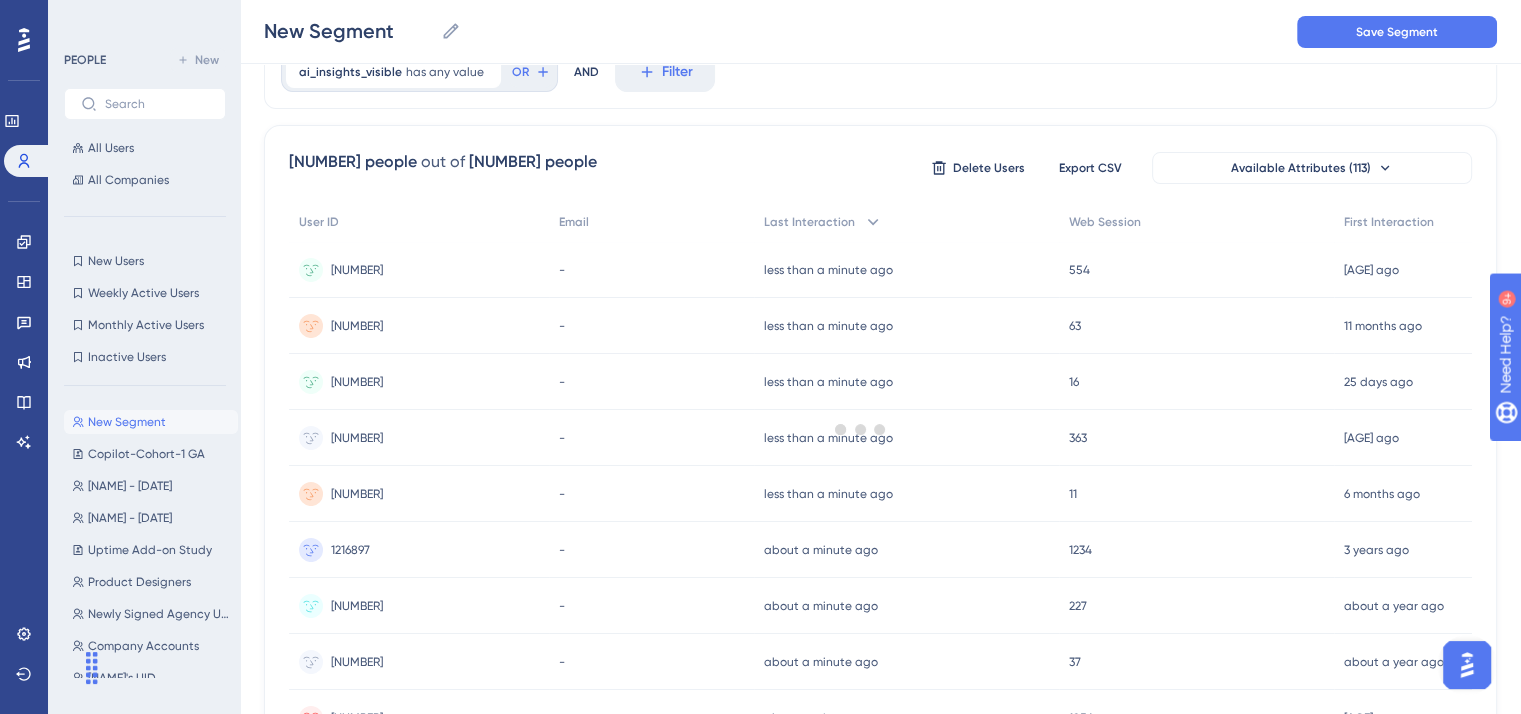 scroll, scrollTop: 0, scrollLeft: 0, axis: both 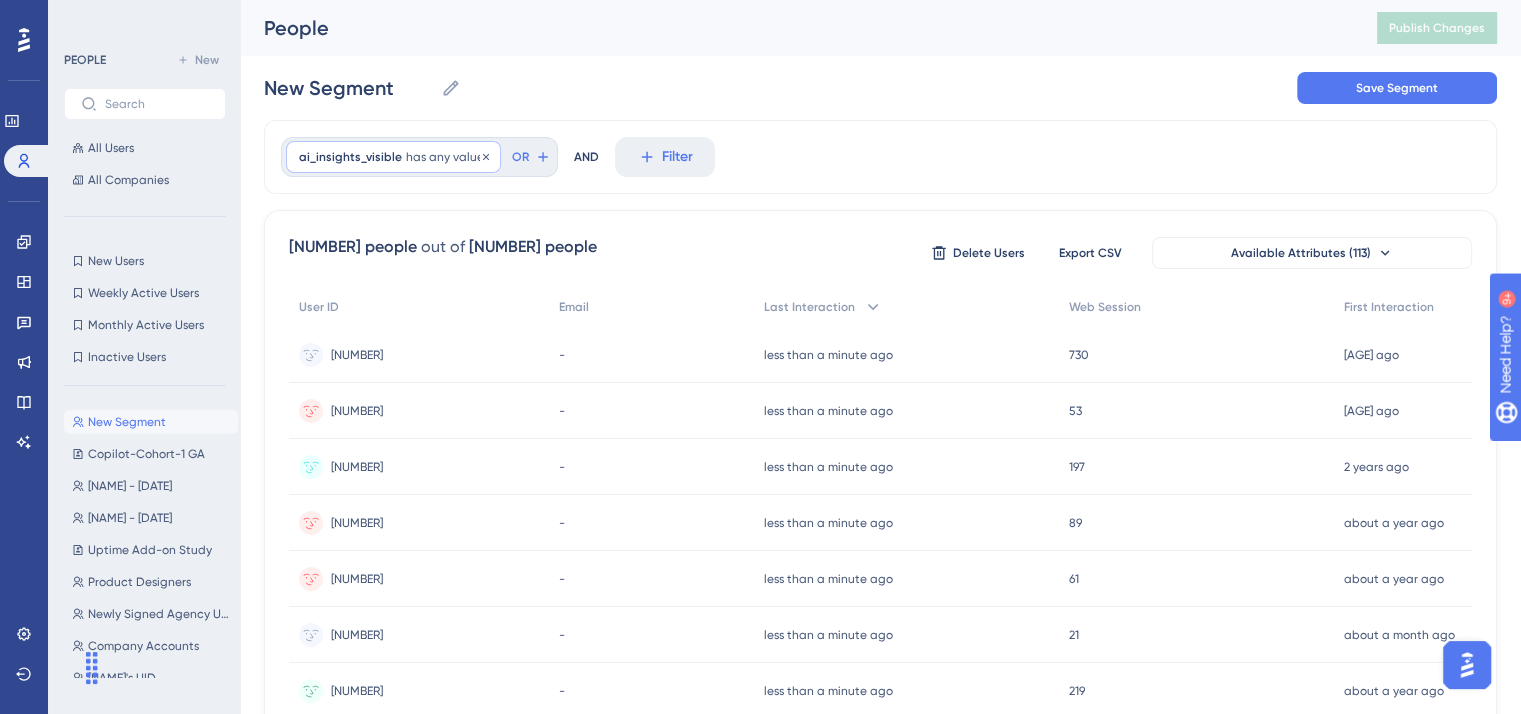 click on "[TEXT] has any value Remove" at bounding box center (393, 157) 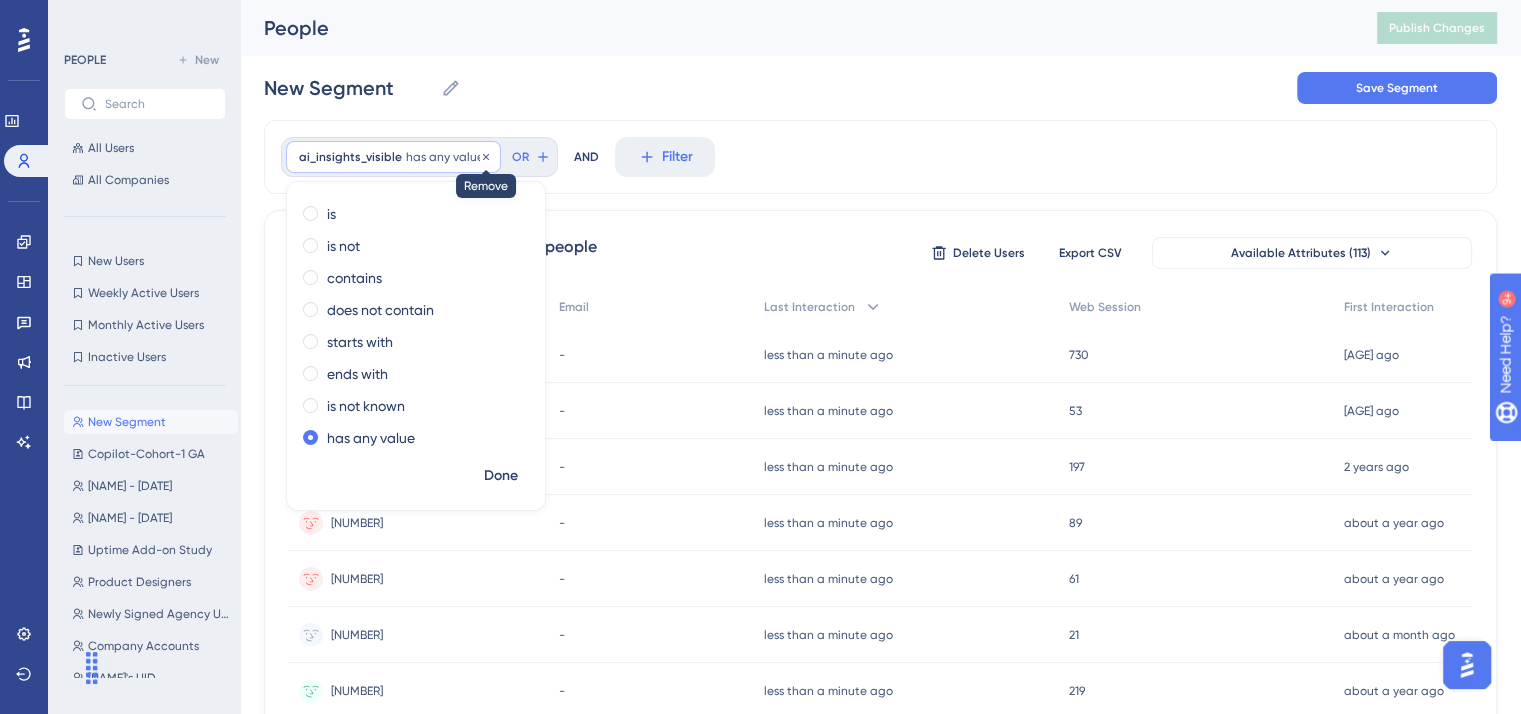click 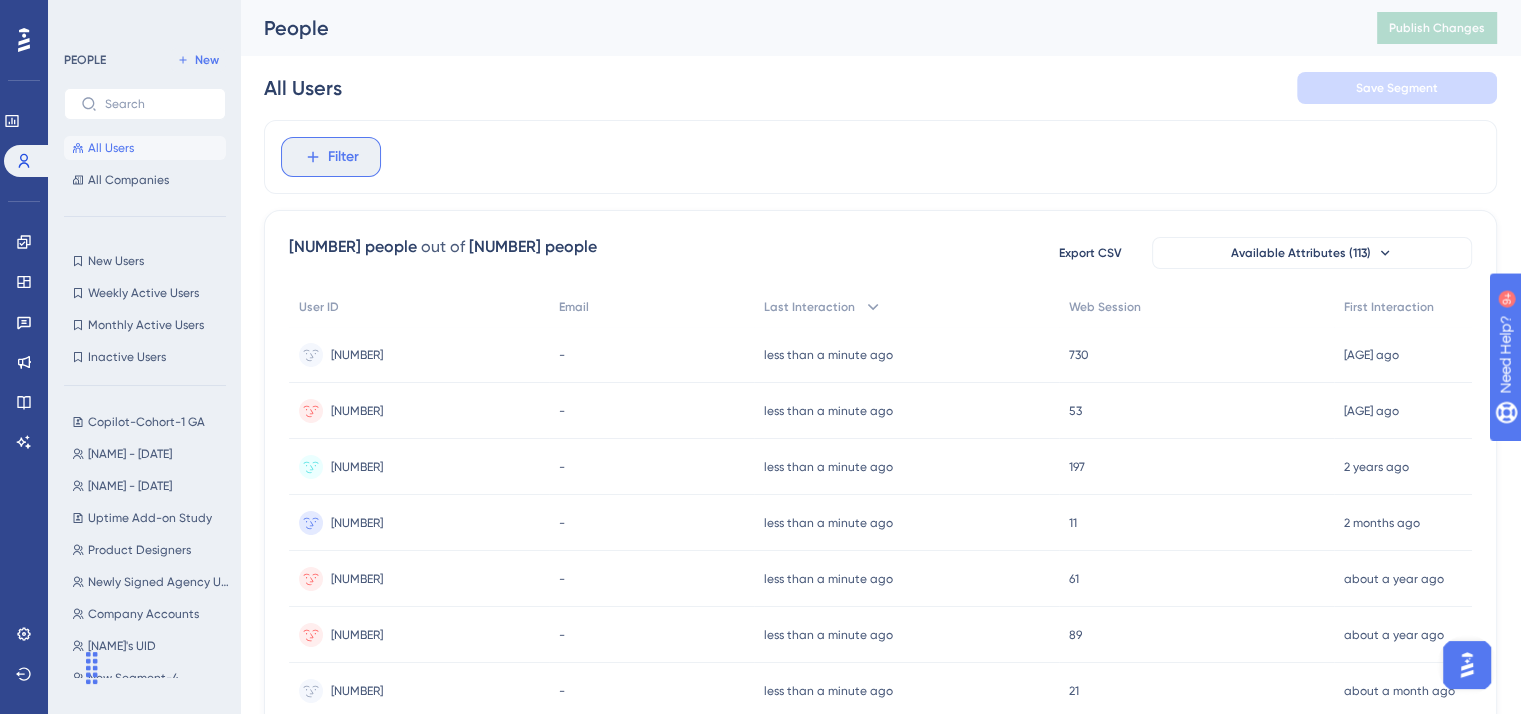click 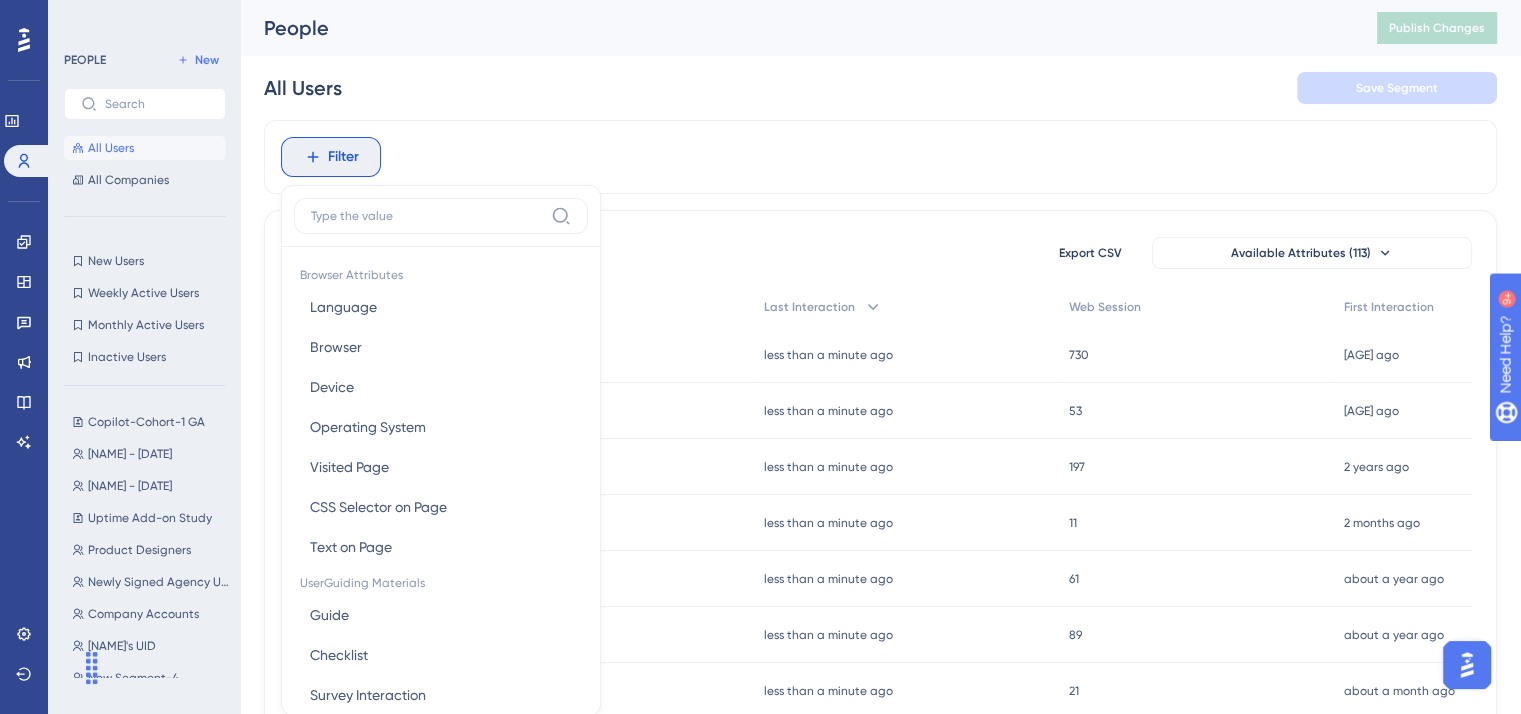 scroll, scrollTop: 40, scrollLeft: 0, axis: vertical 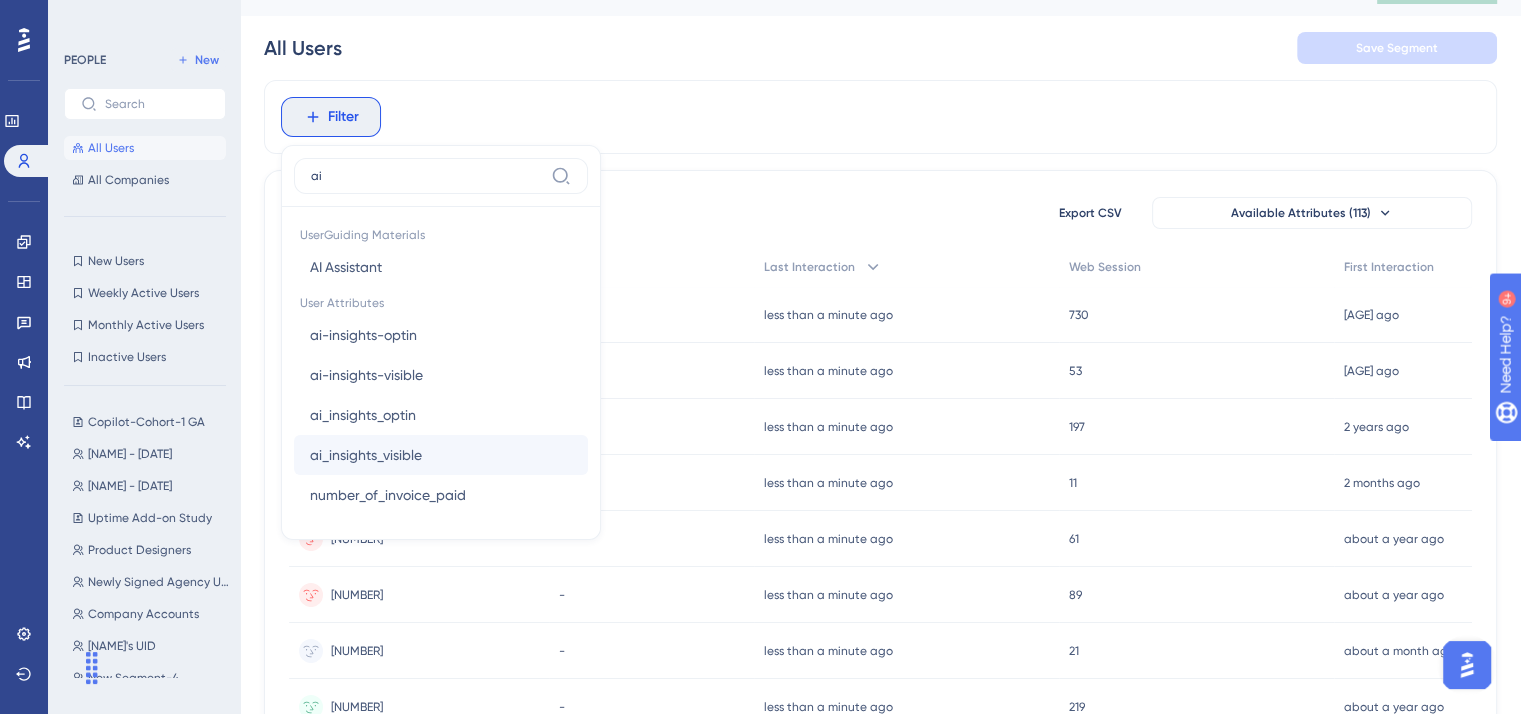 type on "ai" 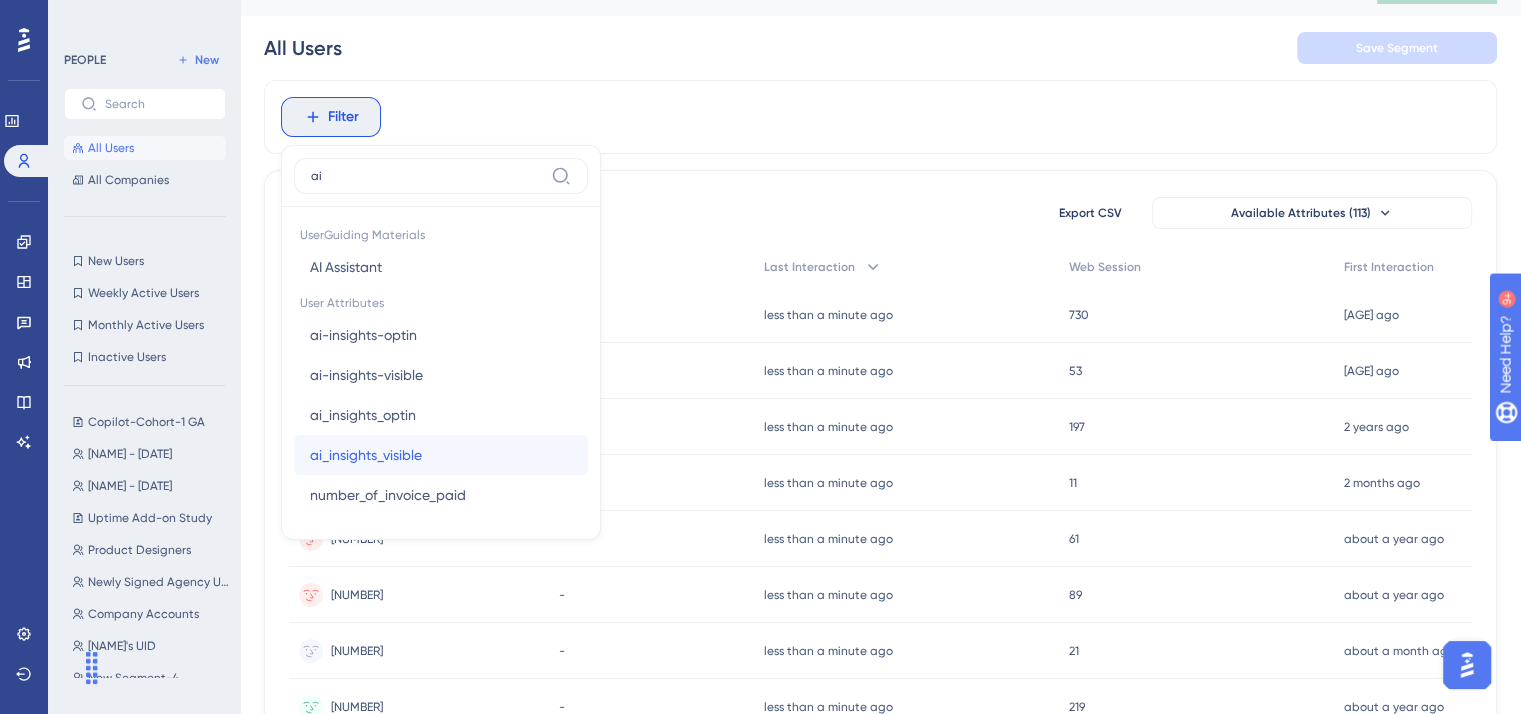 click on "[TEXT] [TEXT]" at bounding box center [441, 455] 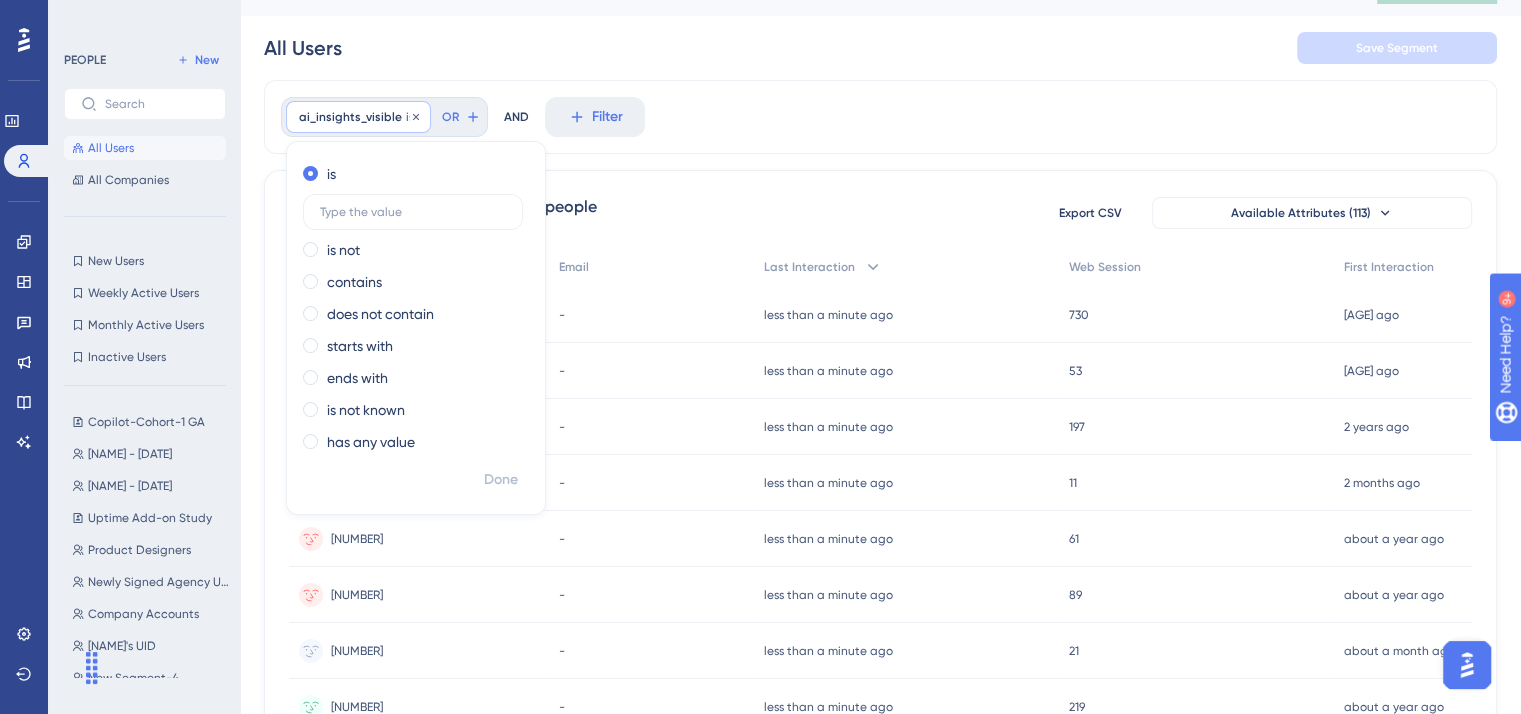 click on "ai_insights_visible" at bounding box center [350, 117] 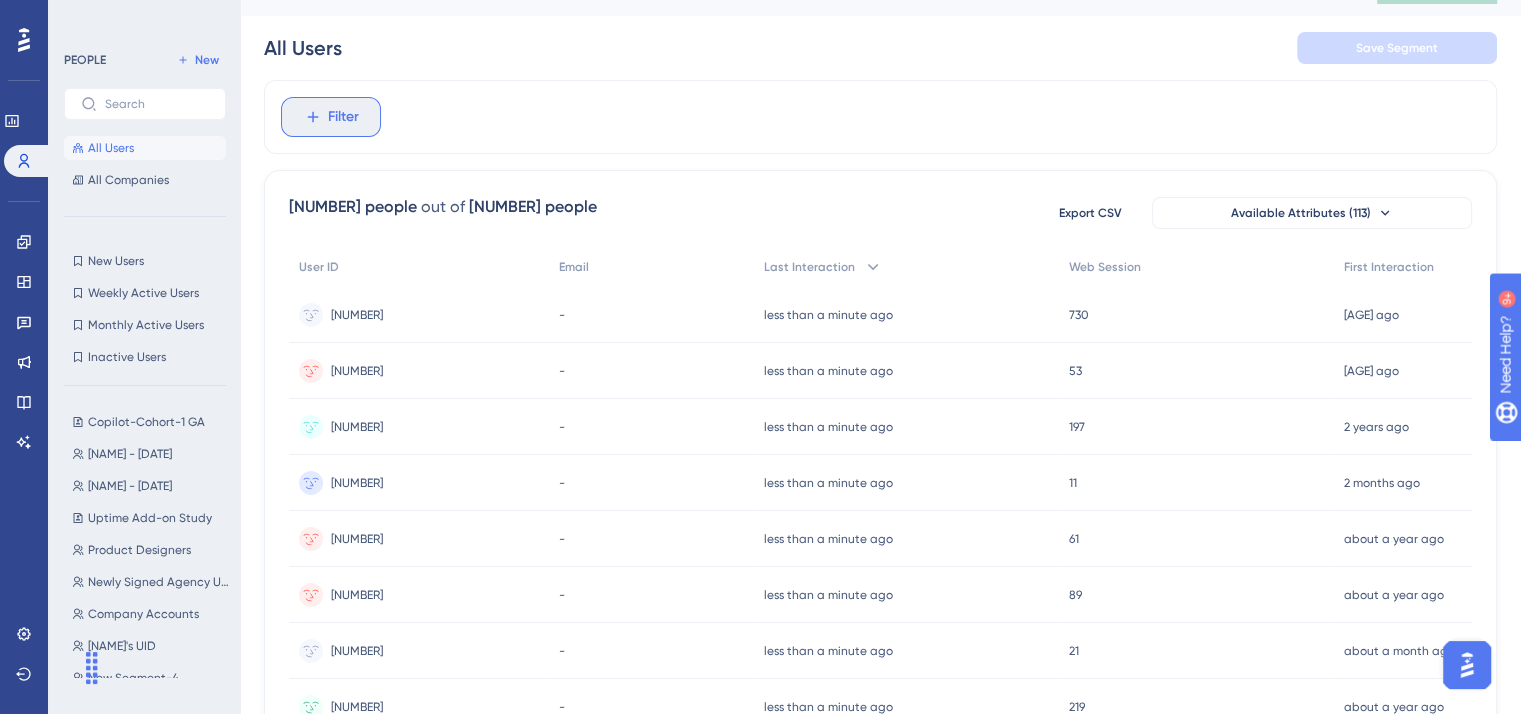 click on "Filter" at bounding box center [343, 117] 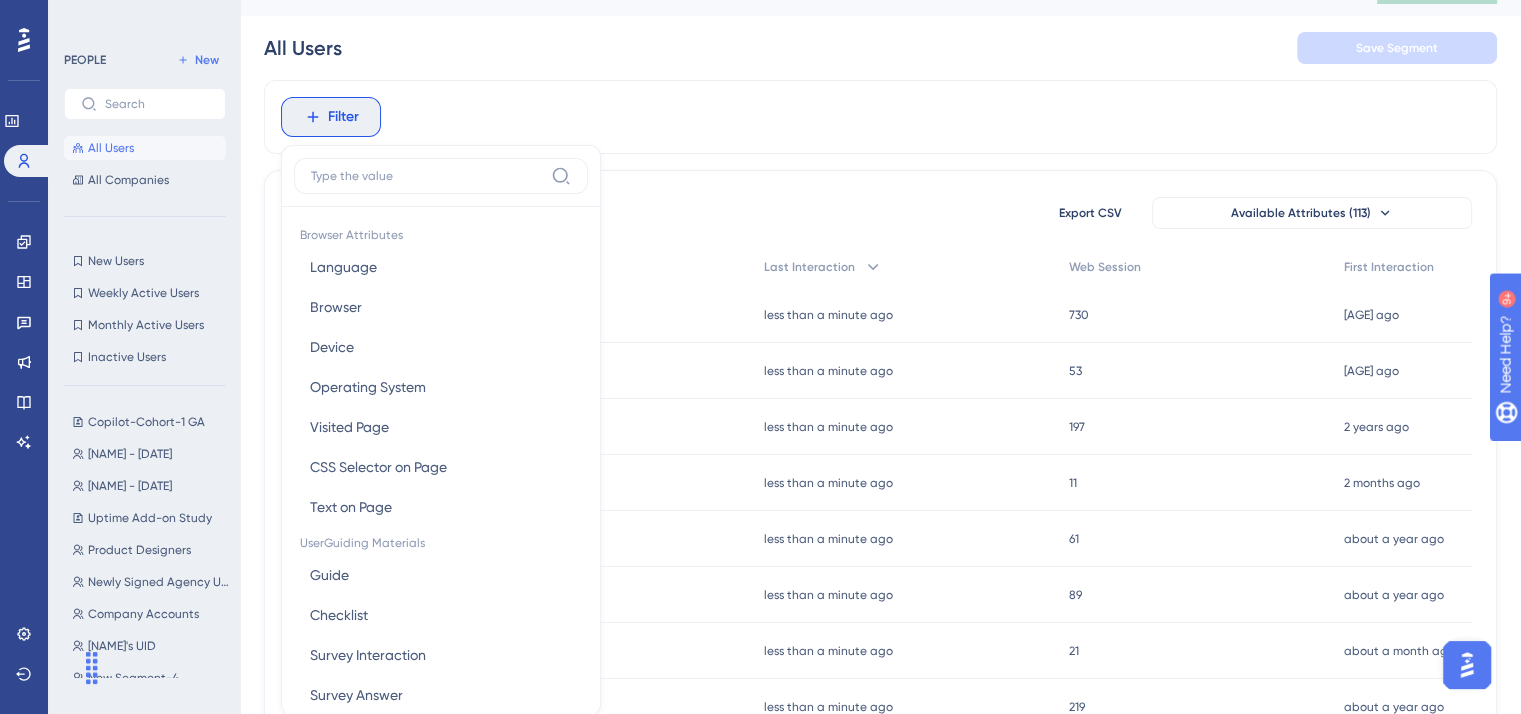 scroll, scrollTop: 113, scrollLeft: 0, axis: vertical 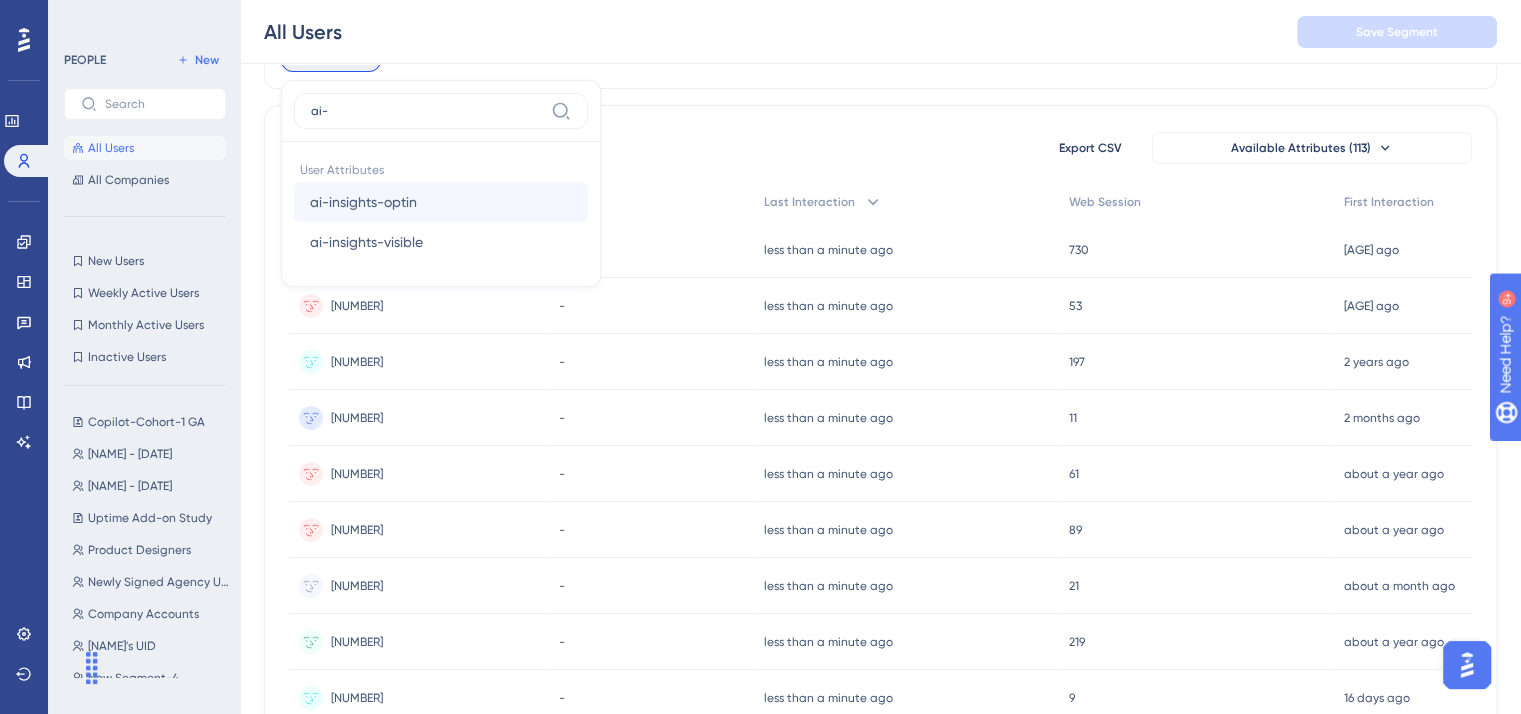 type on "ai-" 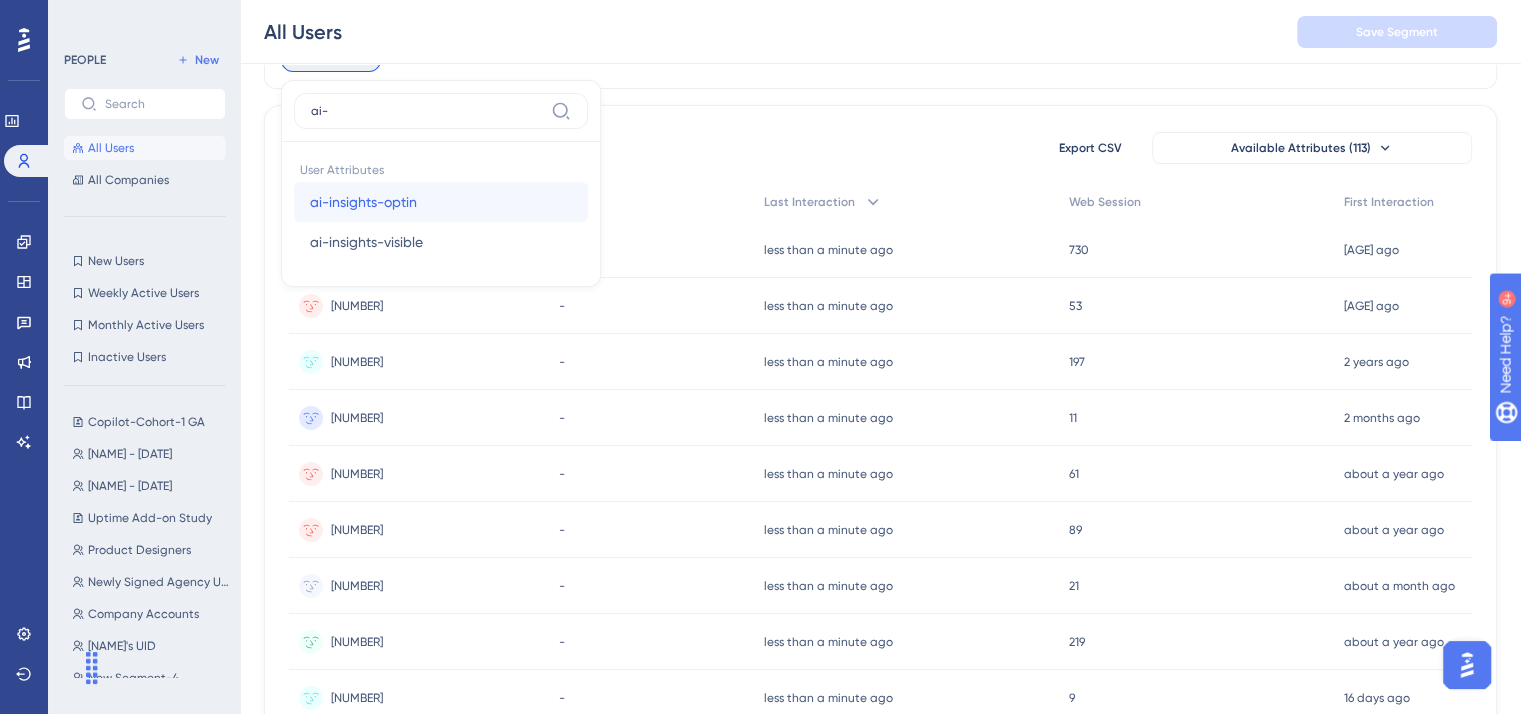 click on "ai-insights-optin ai-insights-optin" at bounding box center [441, 202] 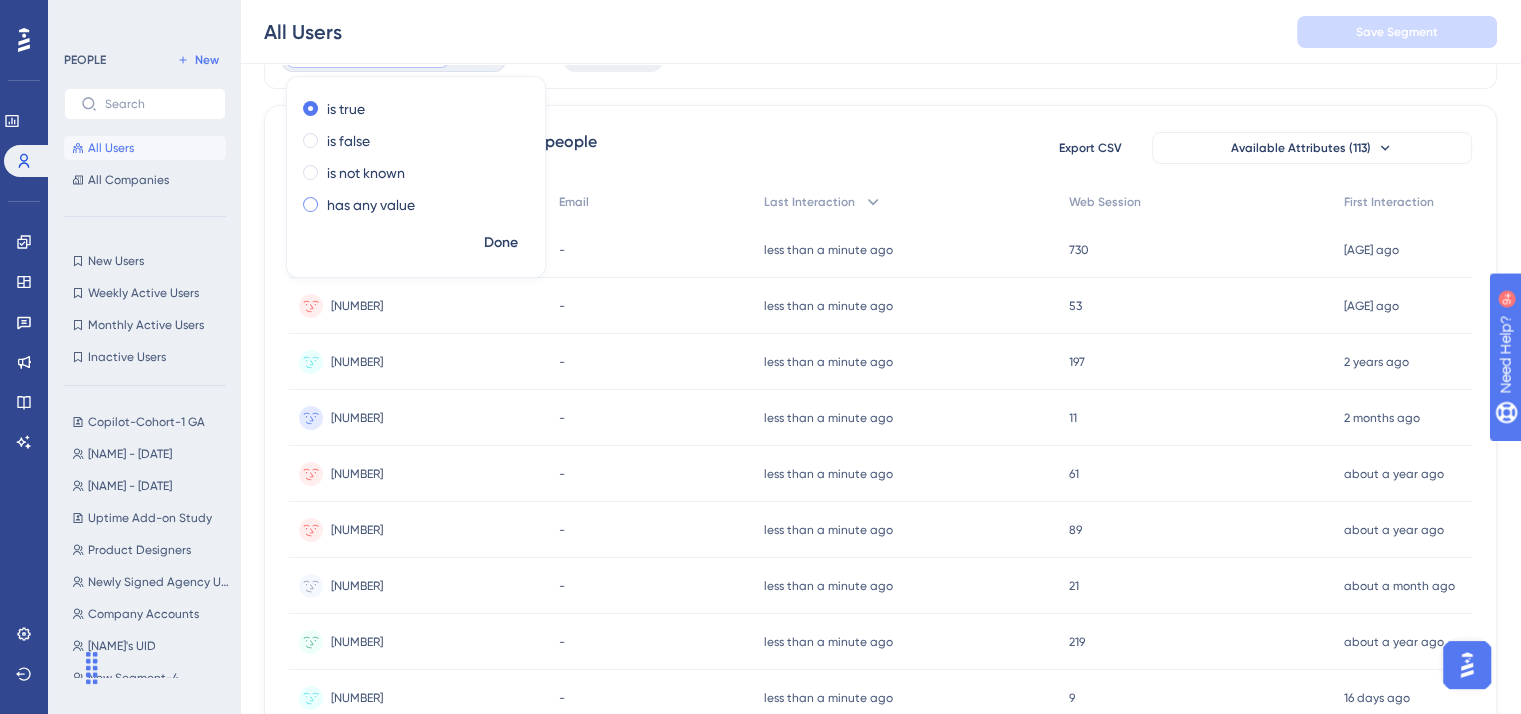 click on "has any value" at bounding box center [371, 205] 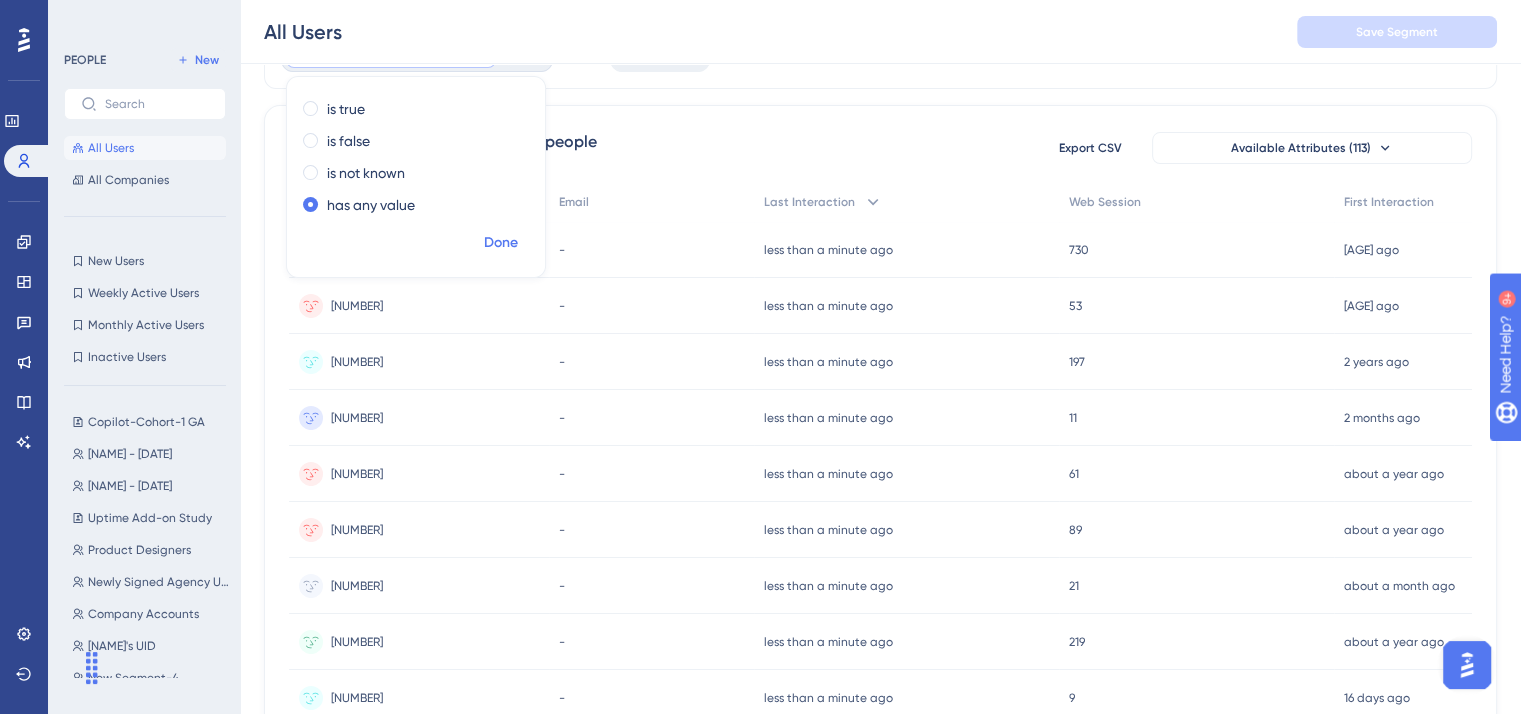 click on "Done" at bounding box center [501, 243] 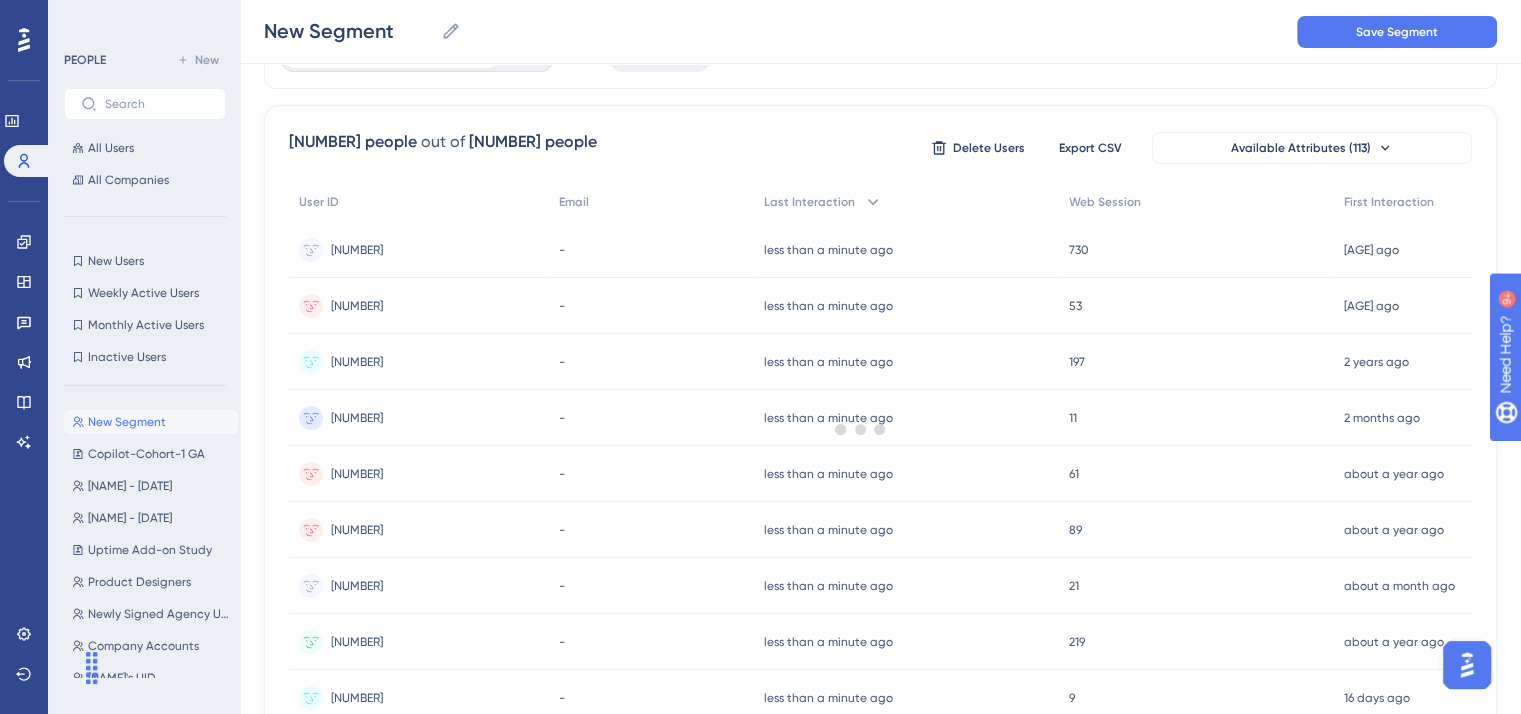 scroll, scrollTop: 0, scrollLeft: 0, axis: both 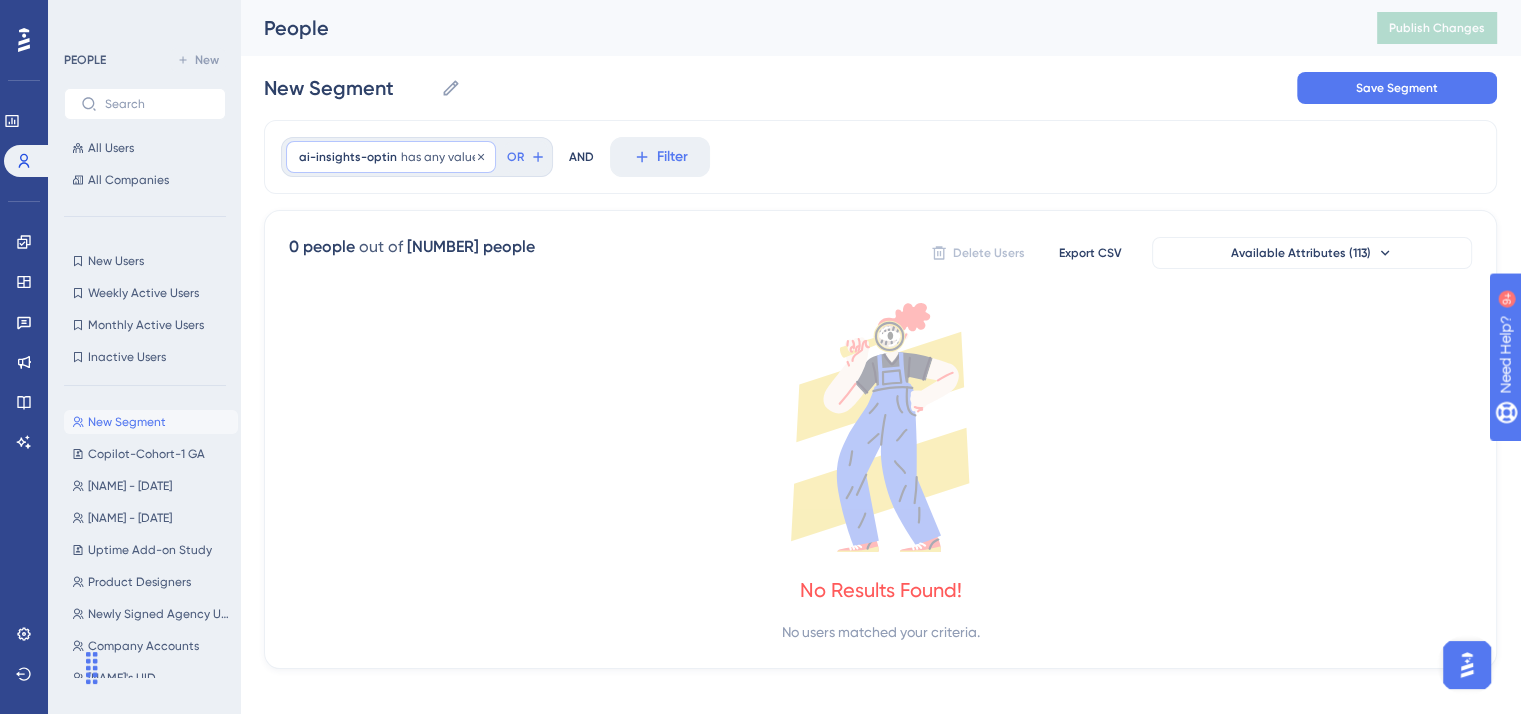 click on "ai-insights-optin" at bounding box center [348, 157] 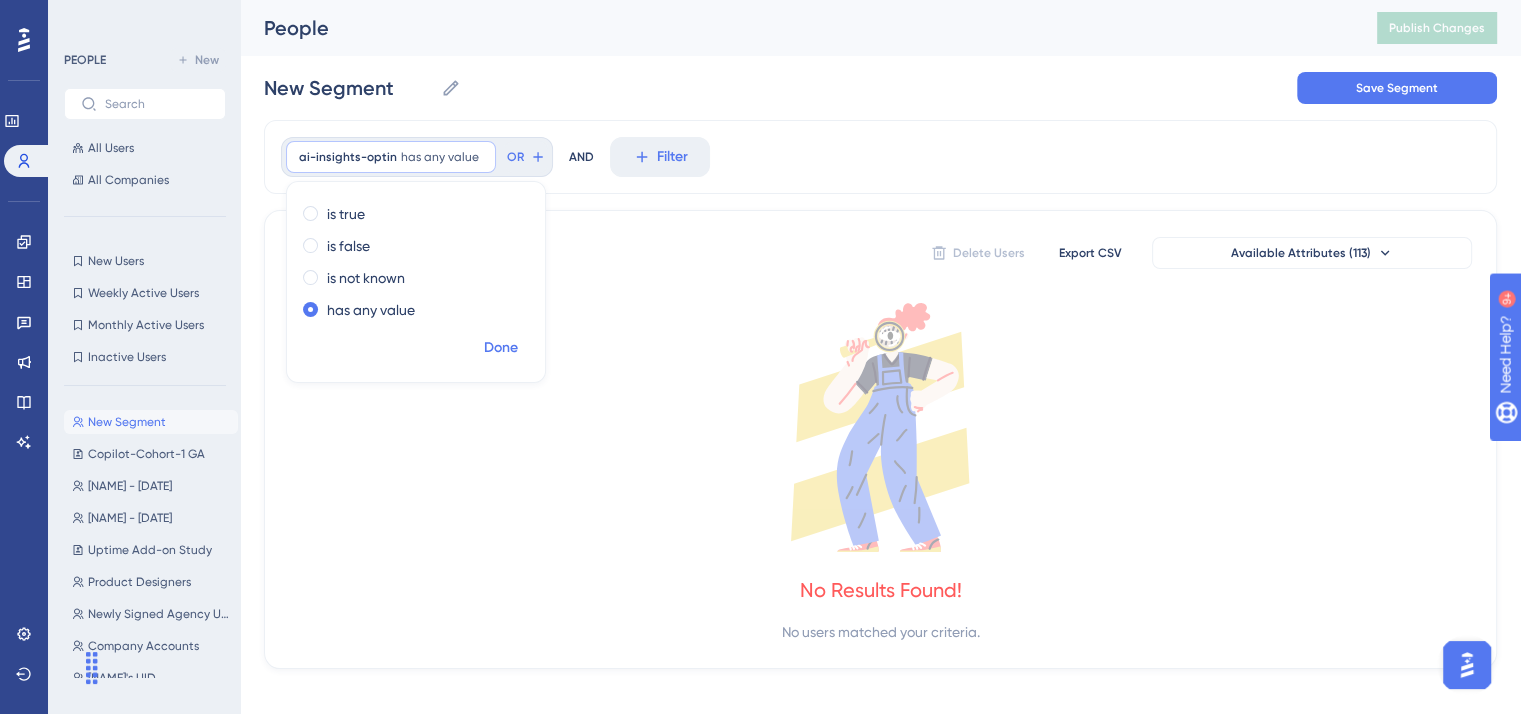click on "Done" at bounding box center [501, 348] 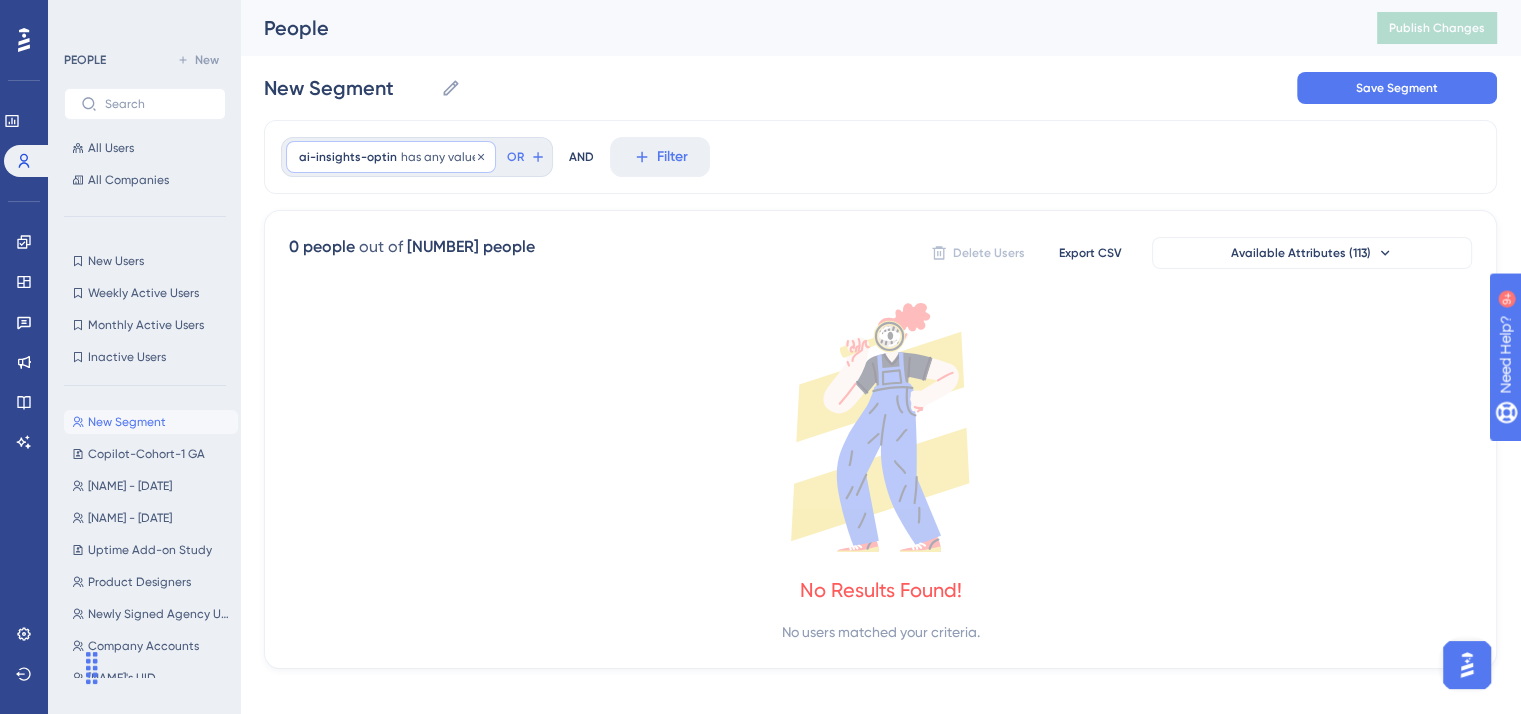 click on "ai-insights-optin" at bounding box center (348, 157) 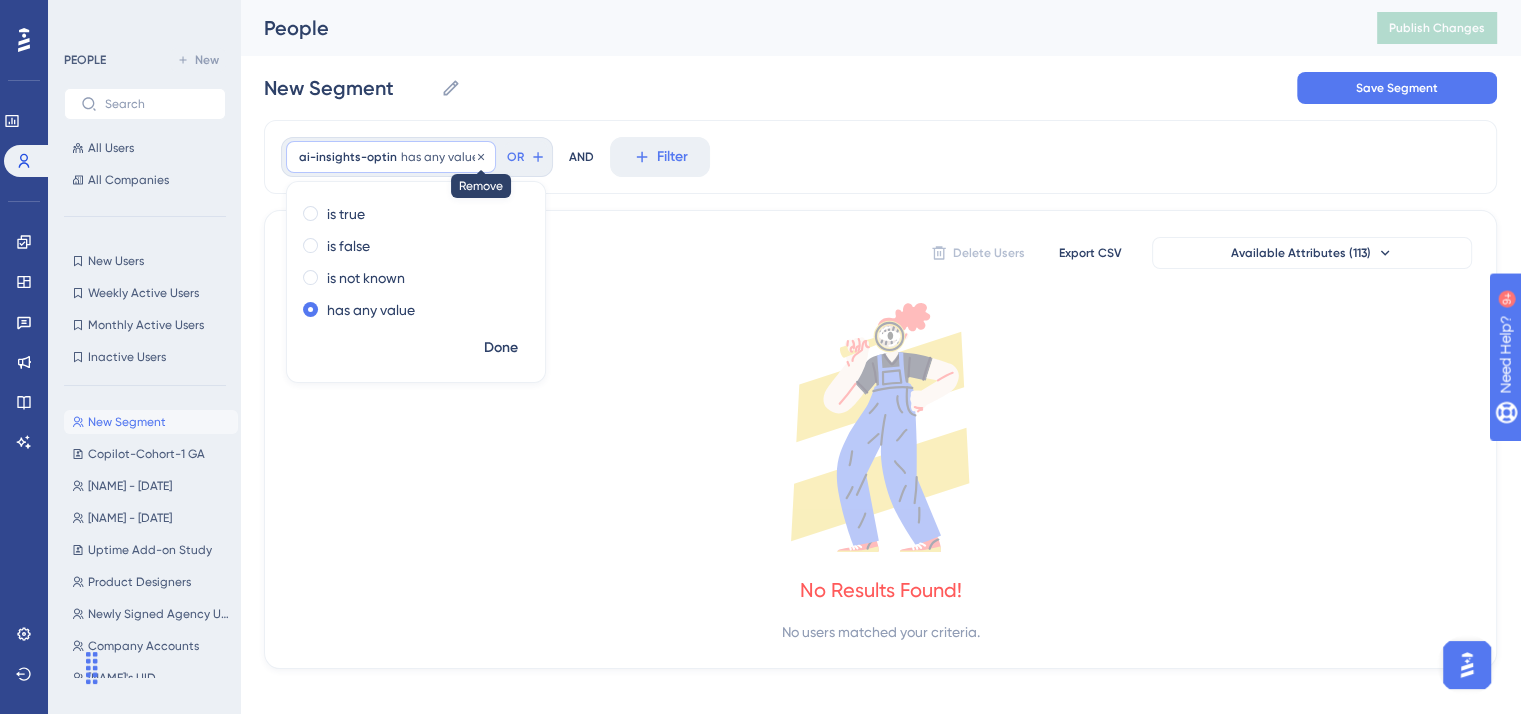 drag, startPoint x: 457, startPoint y: 156, endPoint x: 472, endPoint y: 160, distance: 15.524175 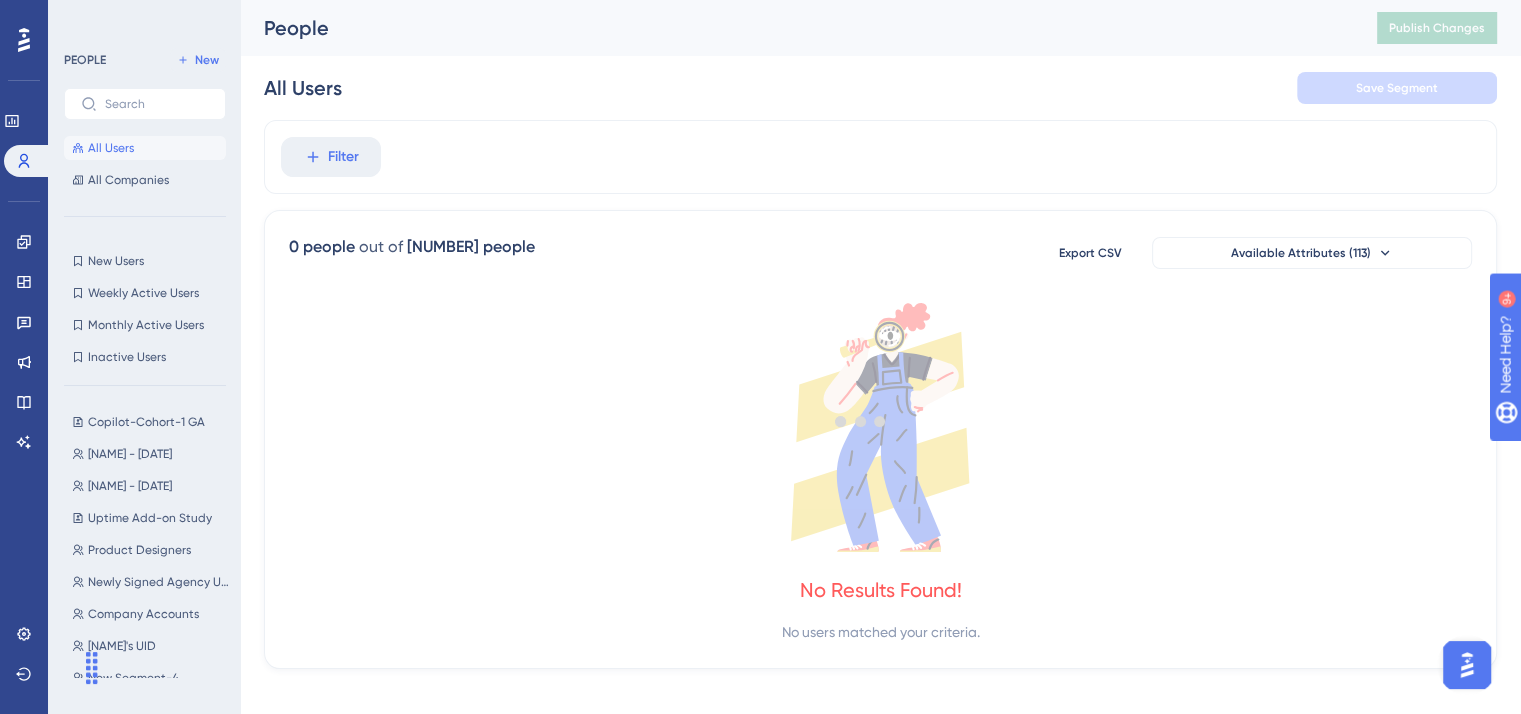 click at bounding box center (860, 421) 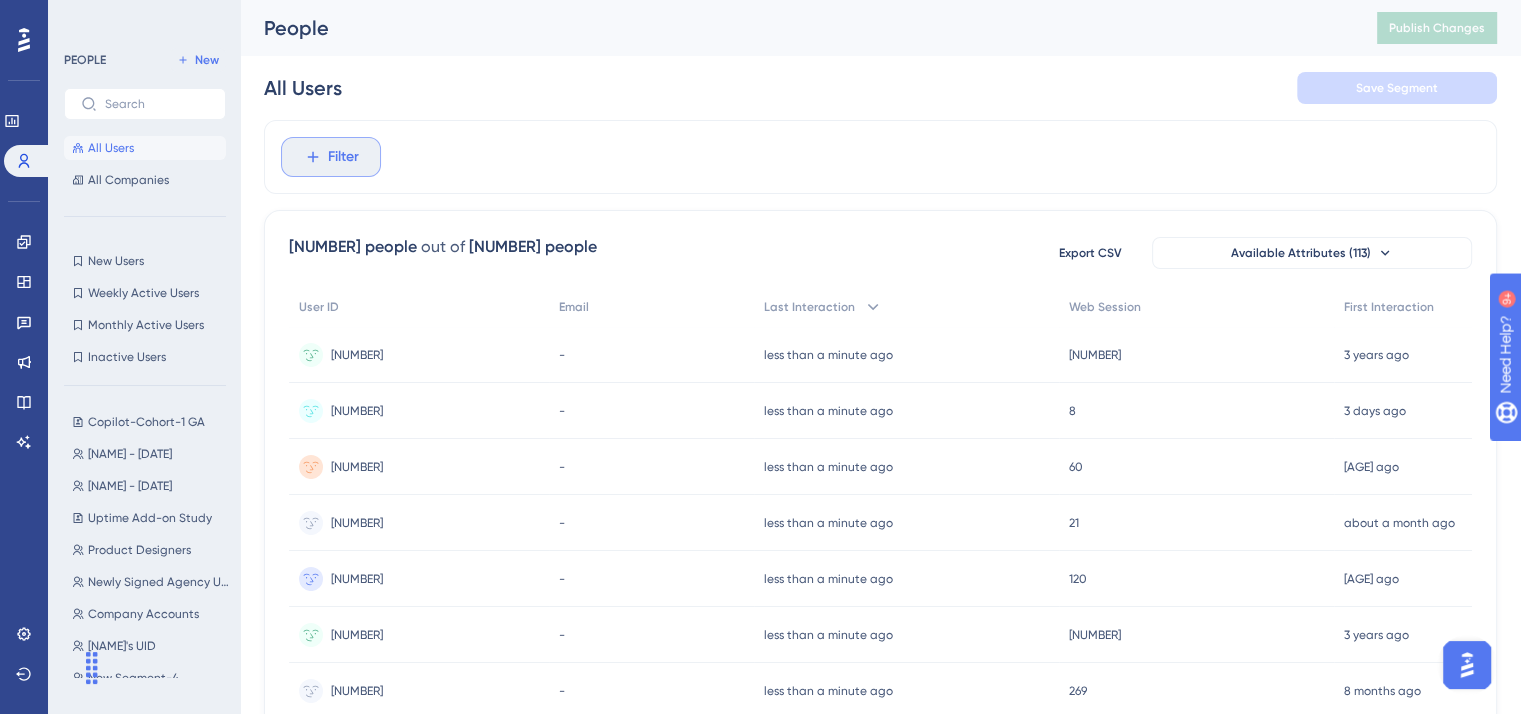 click on "Filter" at bounding box center [343, 157] 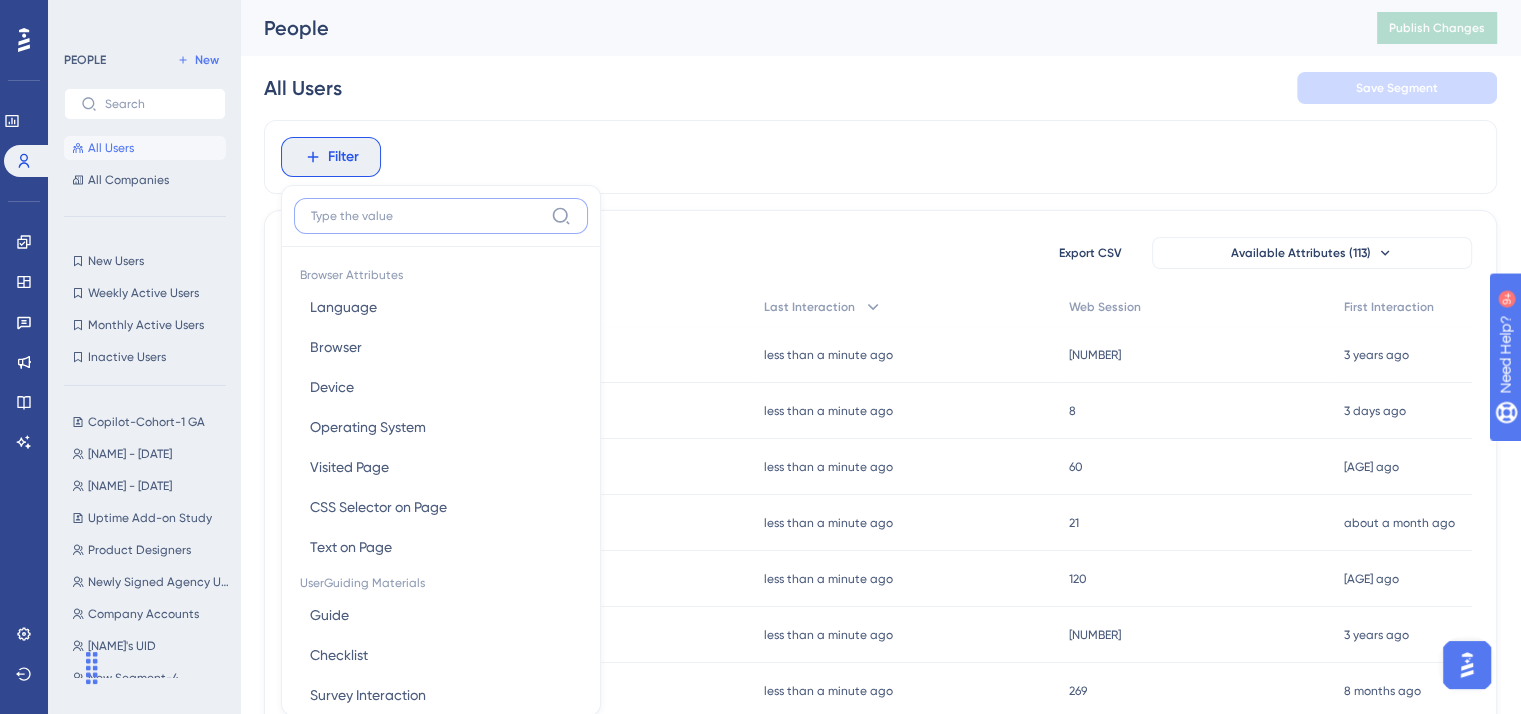 scroll, scrollTop: 40, scrollLeft: 0, axis: vertical 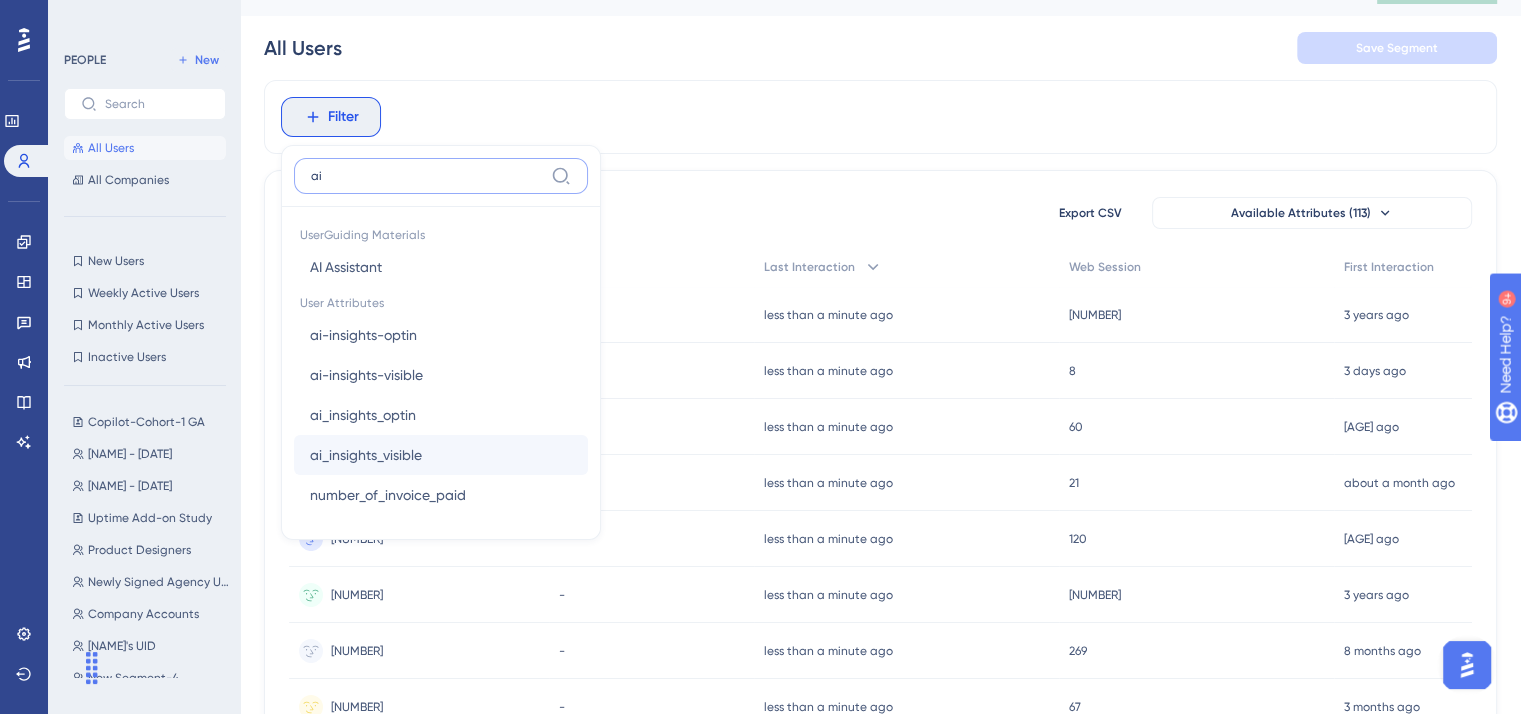 type on "ai" 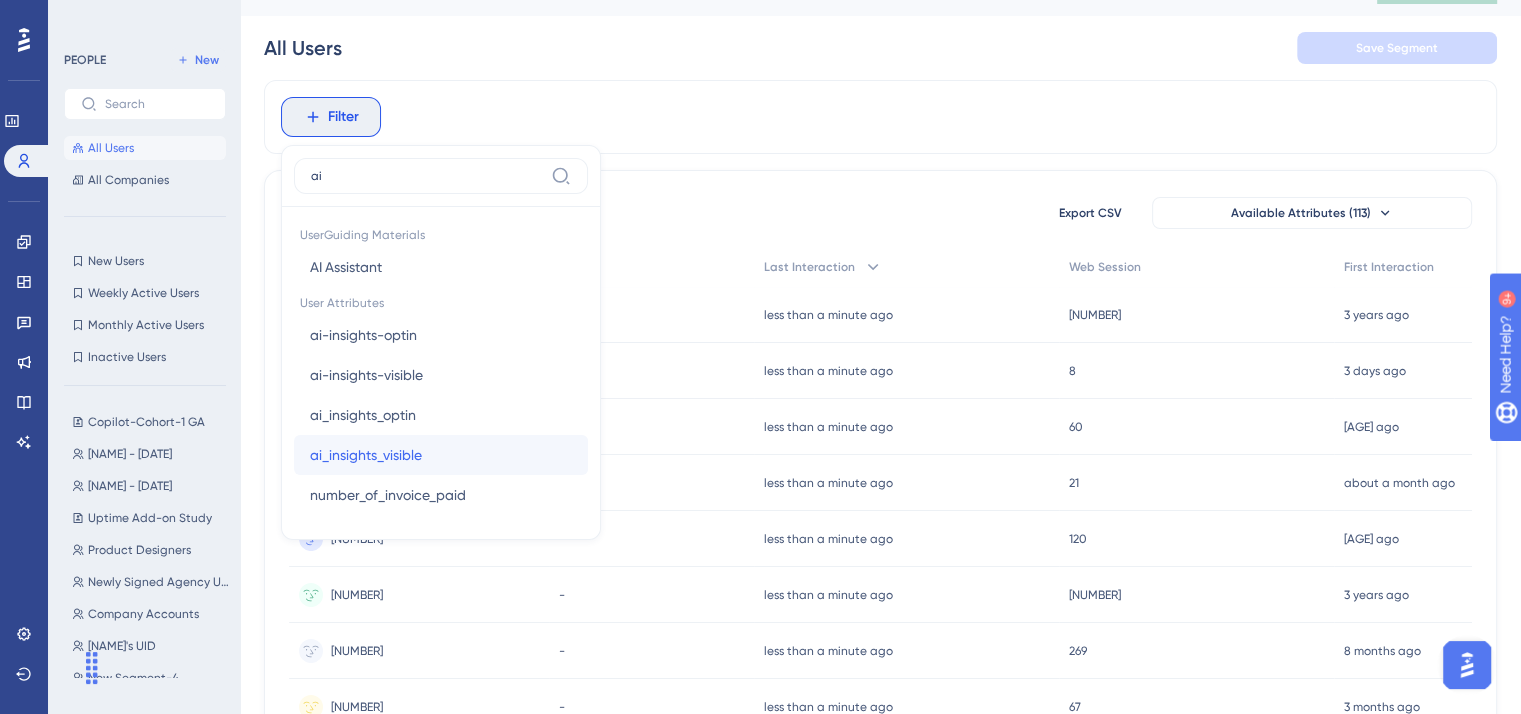 click on "[TEXT] [TEXT]" at bounding box center (441, 455) 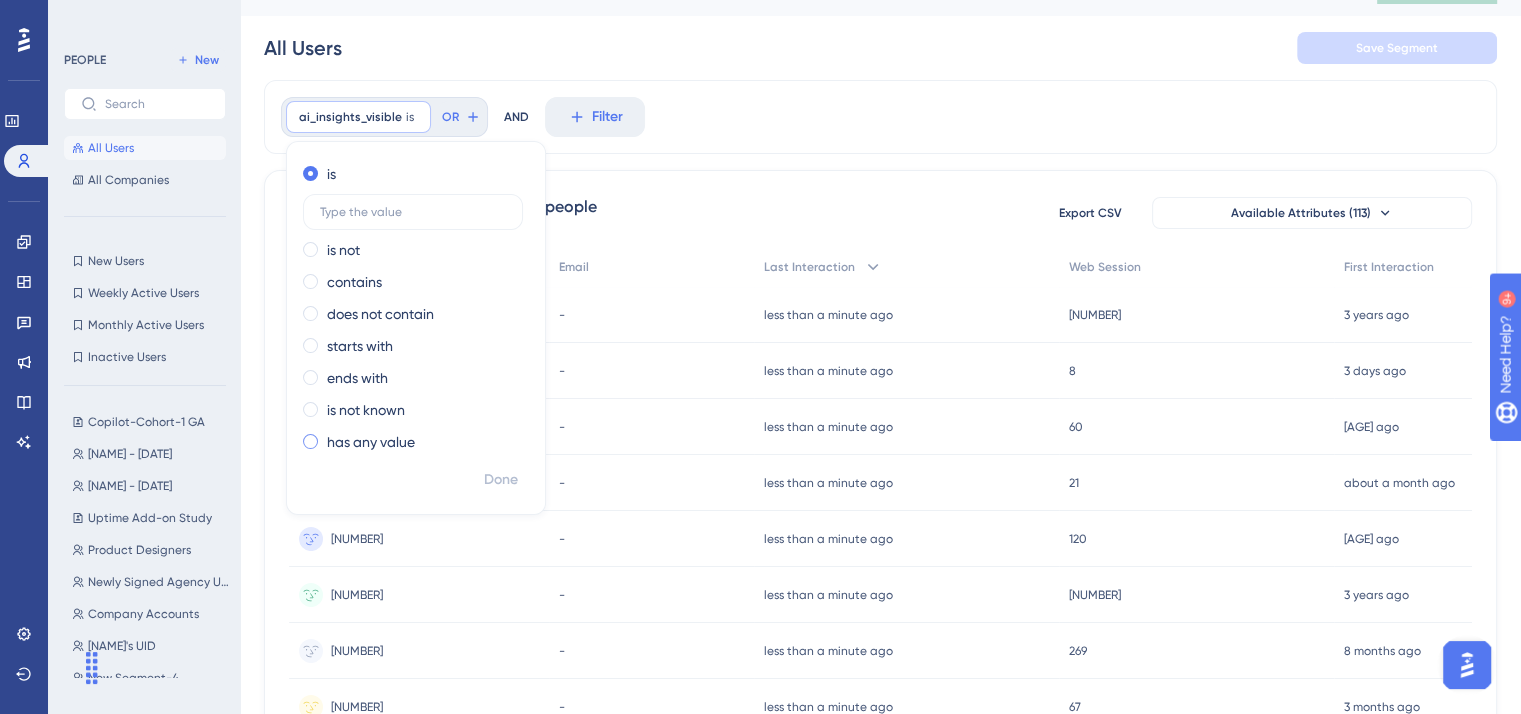 click on "has any value" at bounding box center [371, 442] 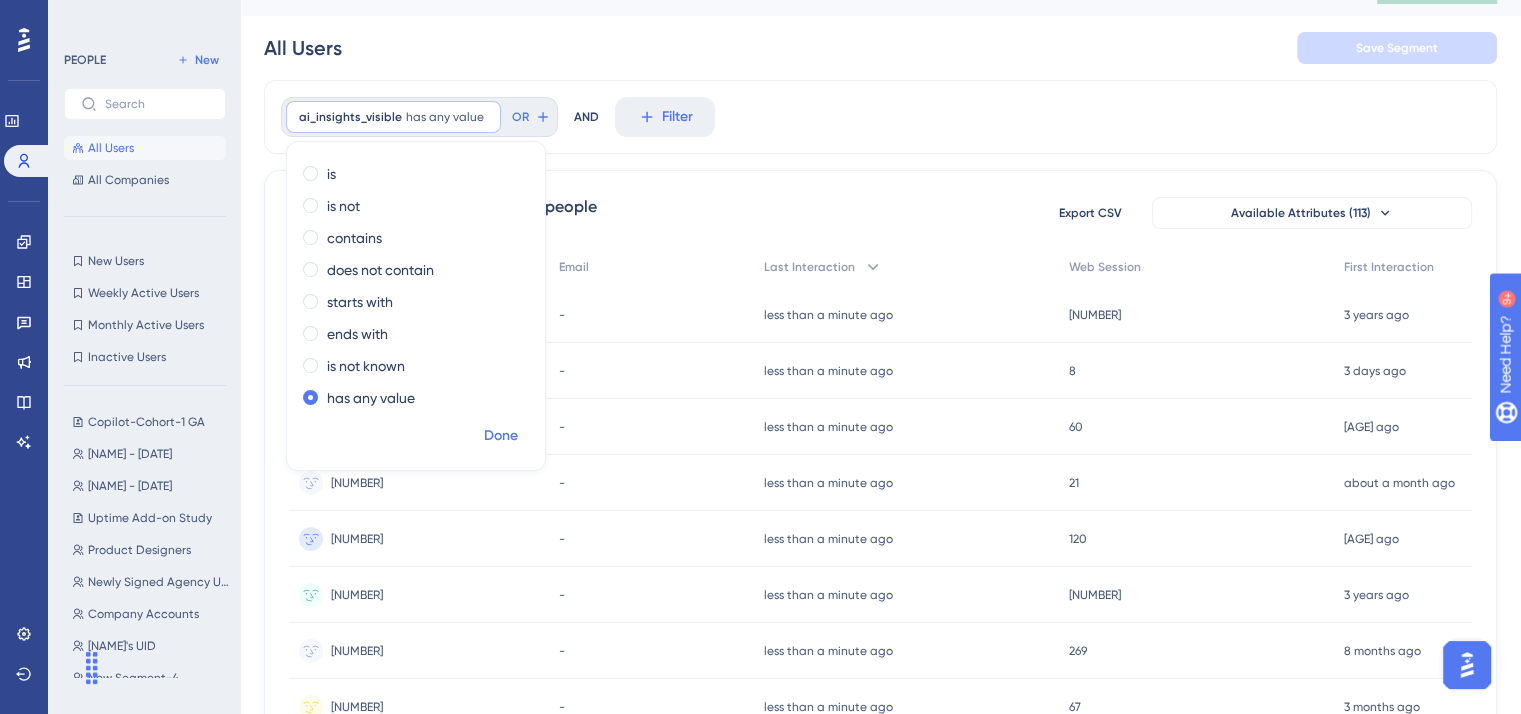 click on "Done" at bounding box center (501, 436) 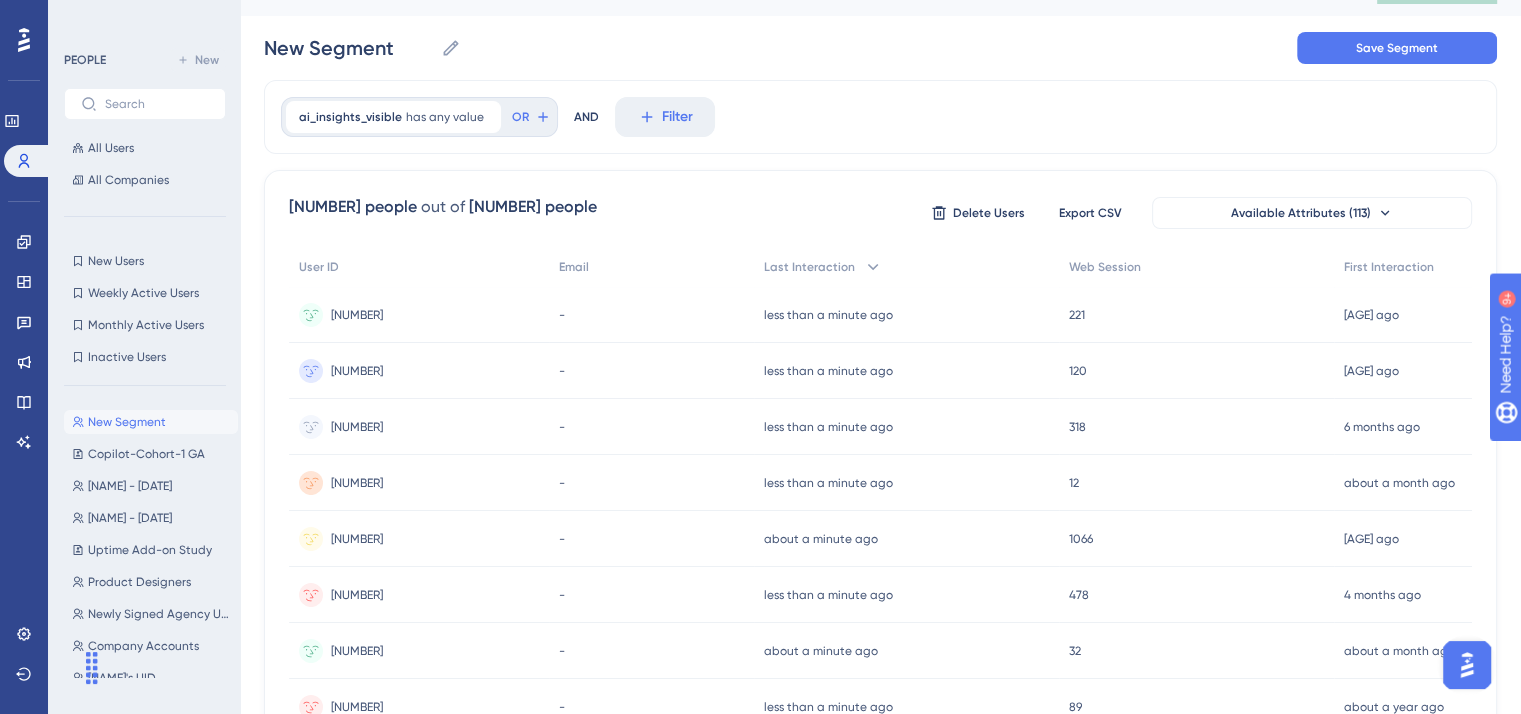 click on "ai_insights_visible has any value Remove OR AND Filter" at bounding box center (880, 117) 